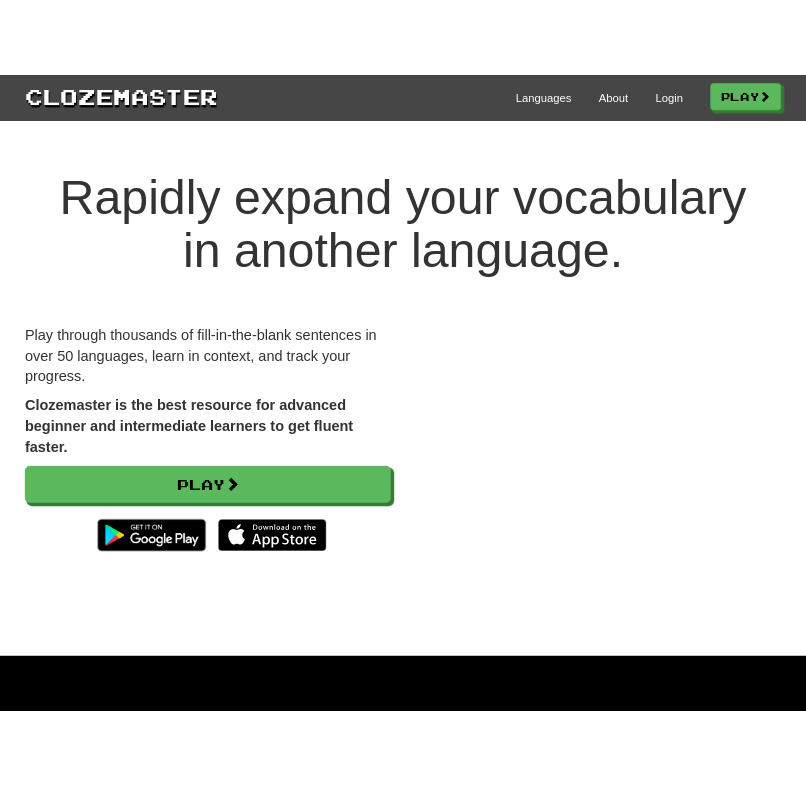 scroll, scrollTop: 0, scrollLeft: 0, axis: both 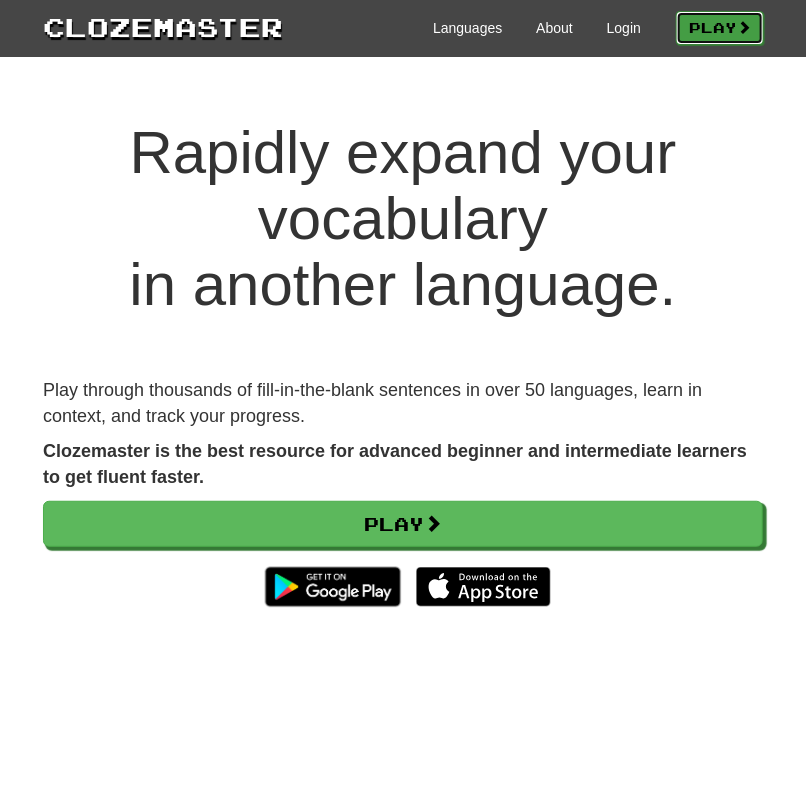 click on "Play" at bounding box center [720, 28] 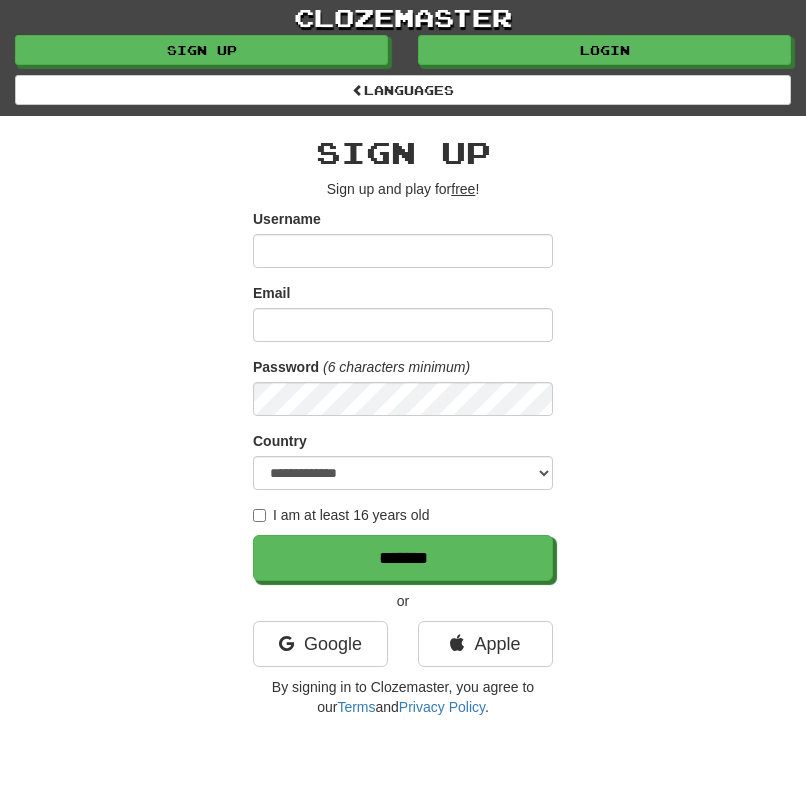 scroll, scrollTop: 0, scrollLeft: 0, axis: both 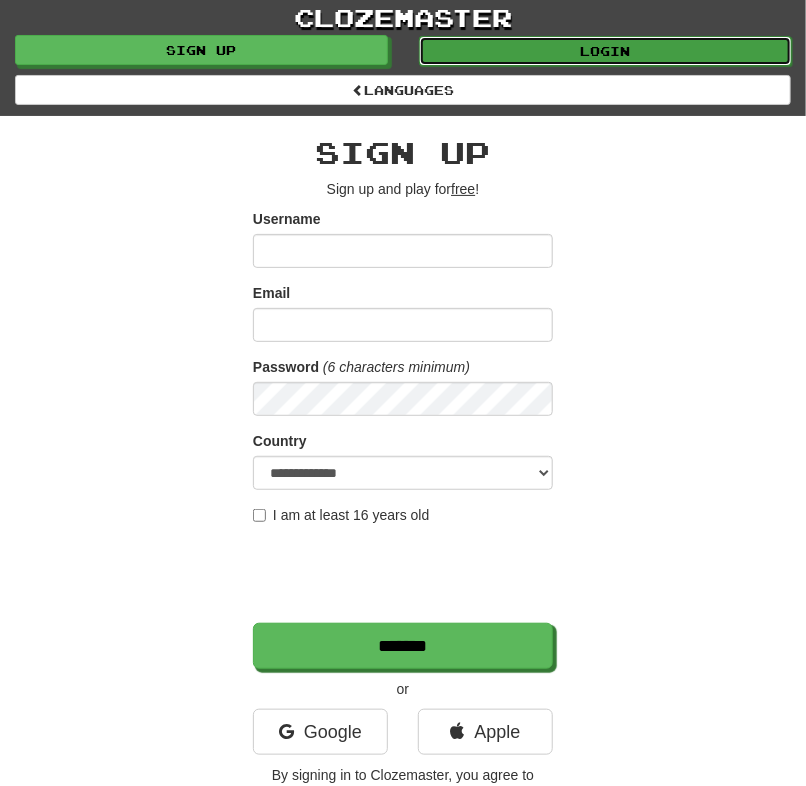 click on "Login" at bounding box center [605, 51] 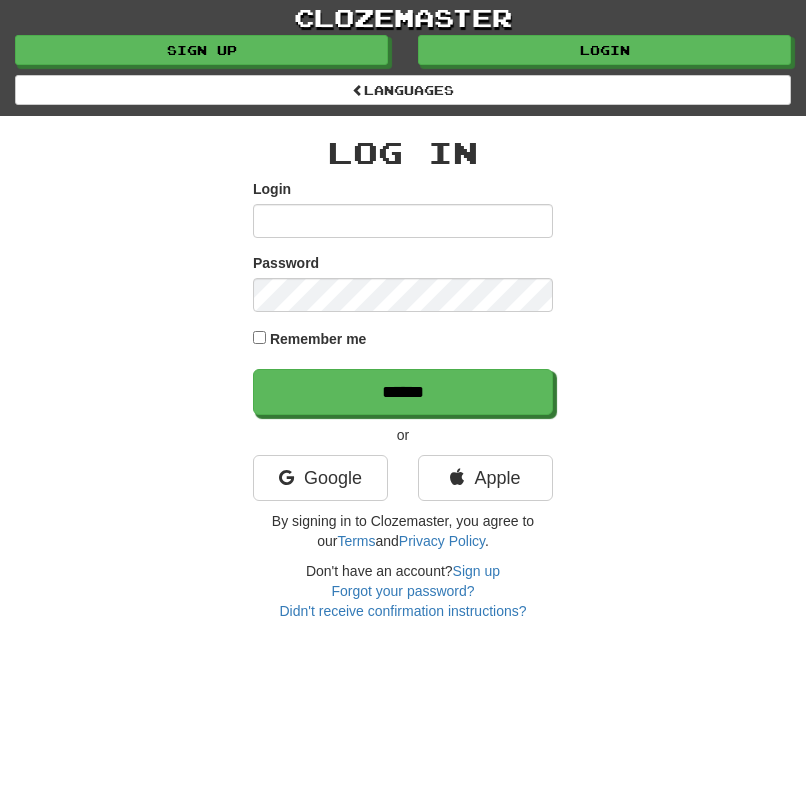 scroll, scrollTop: 0, scrollLeft: 0, axis: both 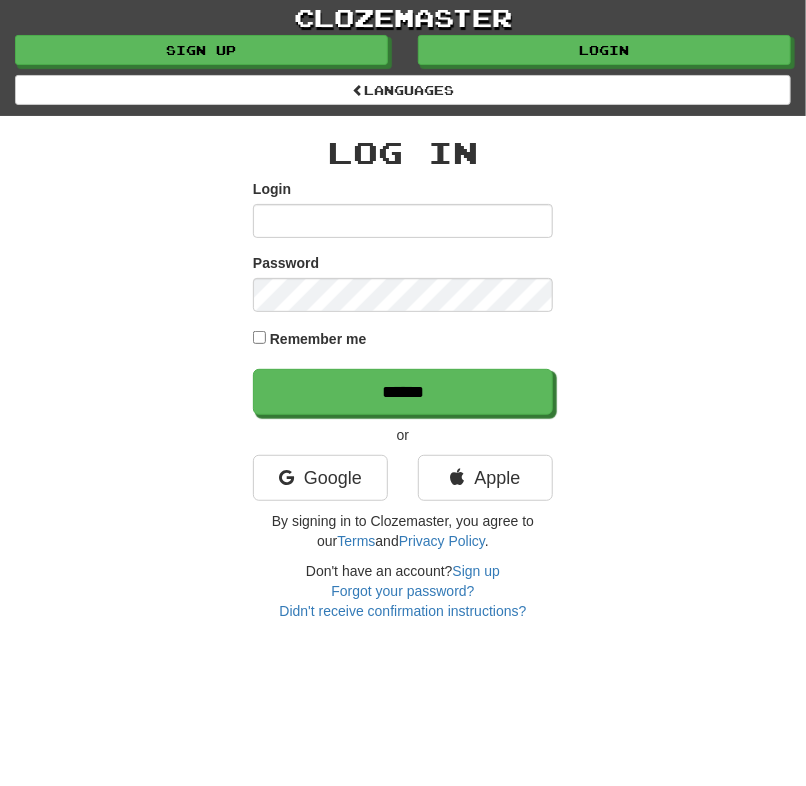 click on "Login" at bounding box center (403, 221) 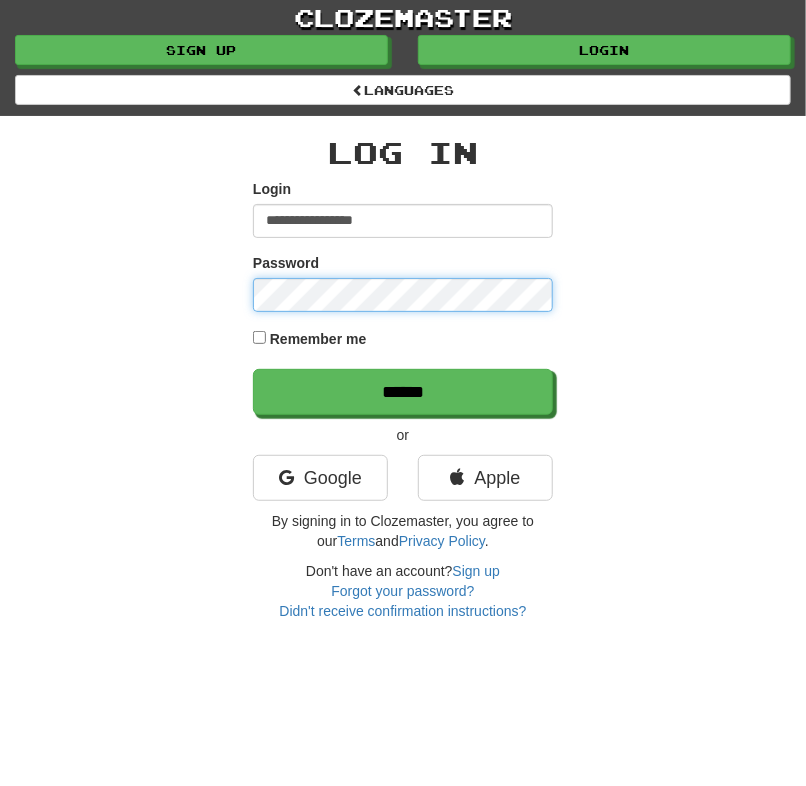 click on "******" at bounding box center (403, 392) 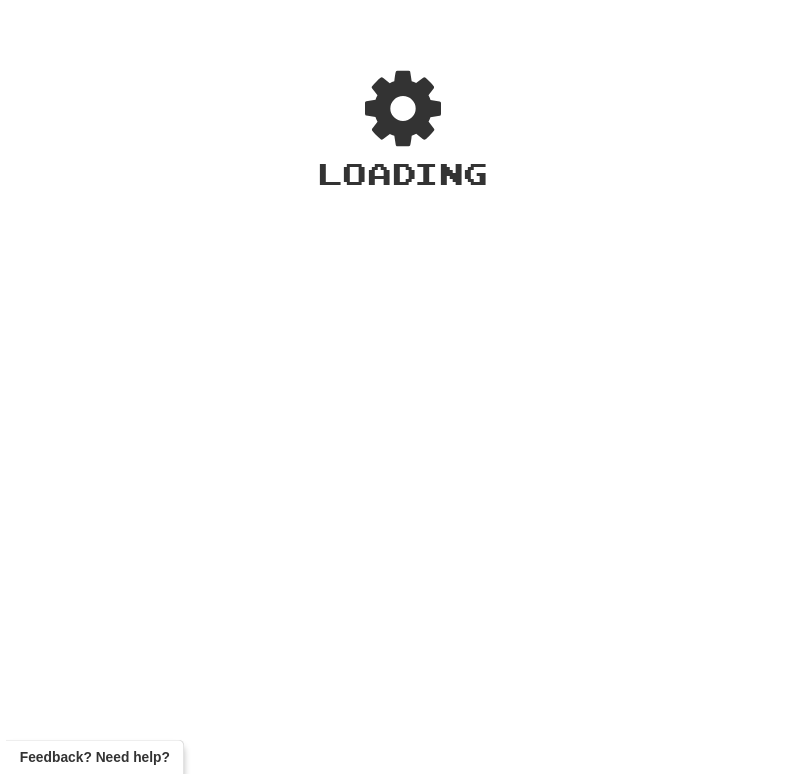 scroll, scrollTop: 0, scrollLeft: 0, axis: both 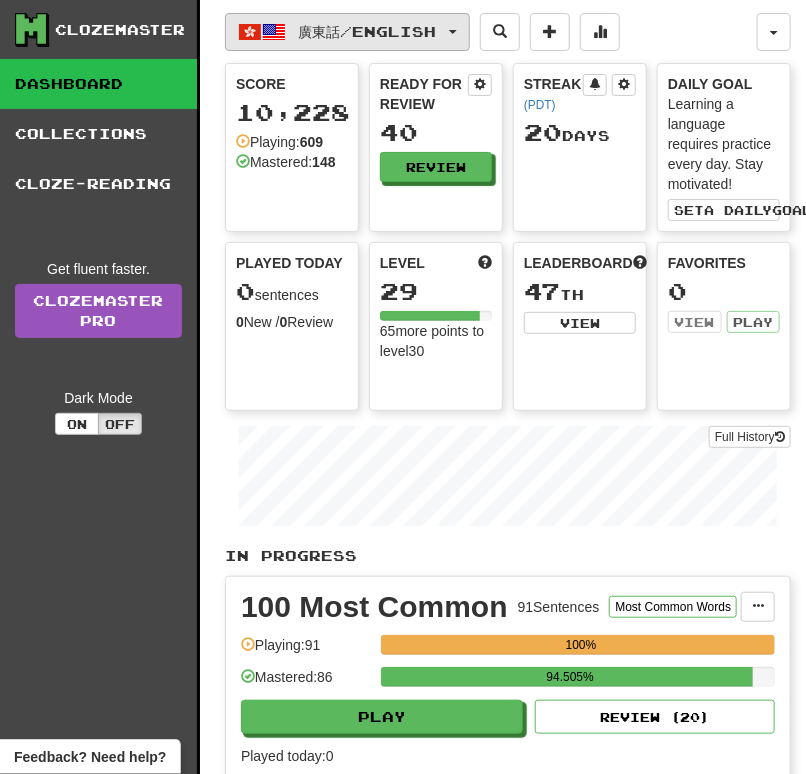 click on "廣東話  /  English" at bounding box center [368, 31] 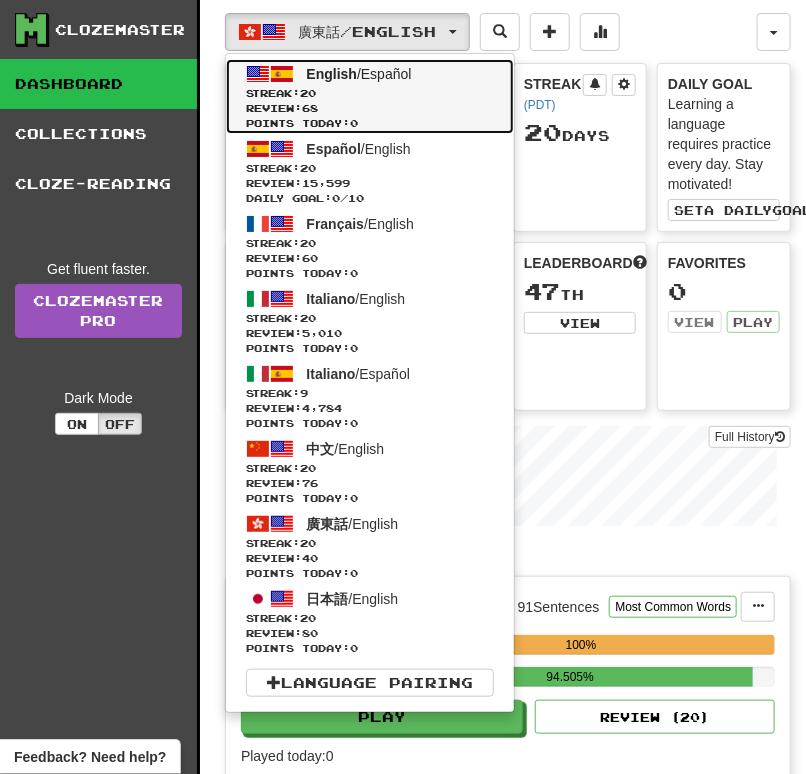 click on "Review:  68" at bounding box center [370, 108] 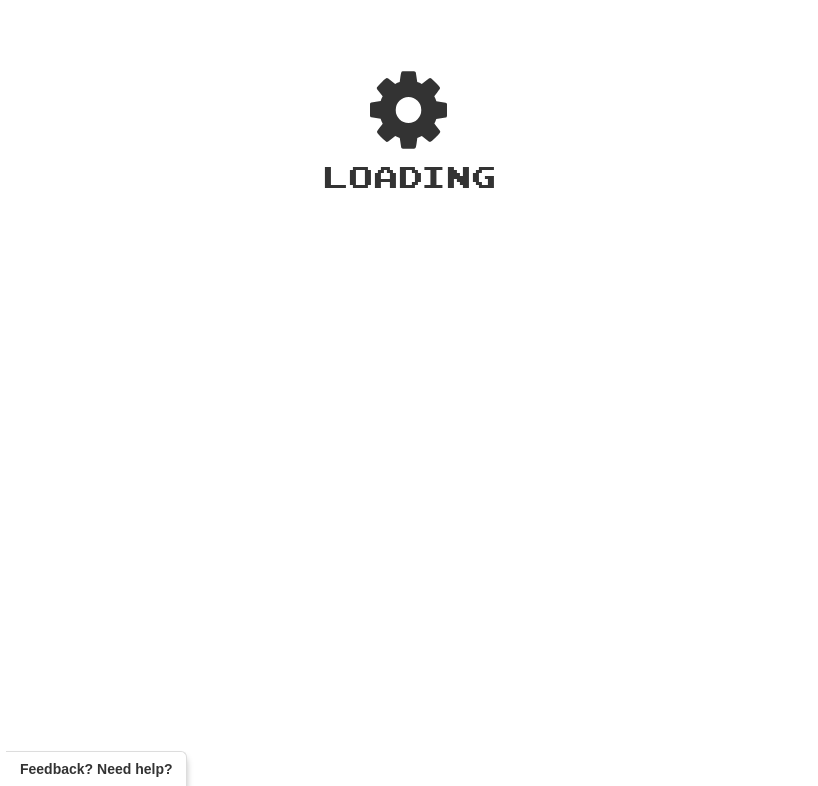 scroll, scrollTop: 0, scrollLeft: 0, axis: both 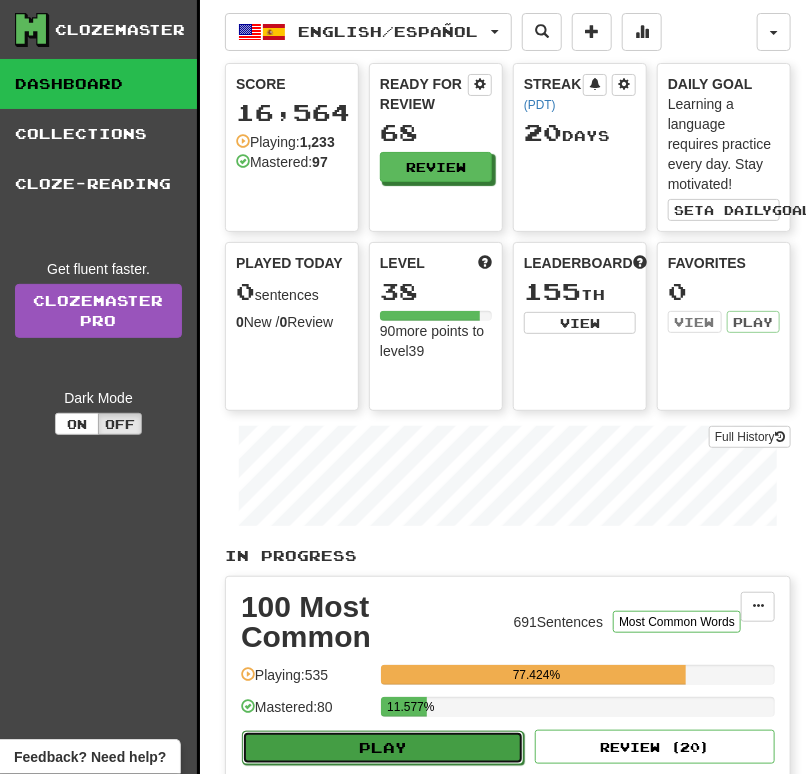 click on "Play" at bounding box center (383, 748) 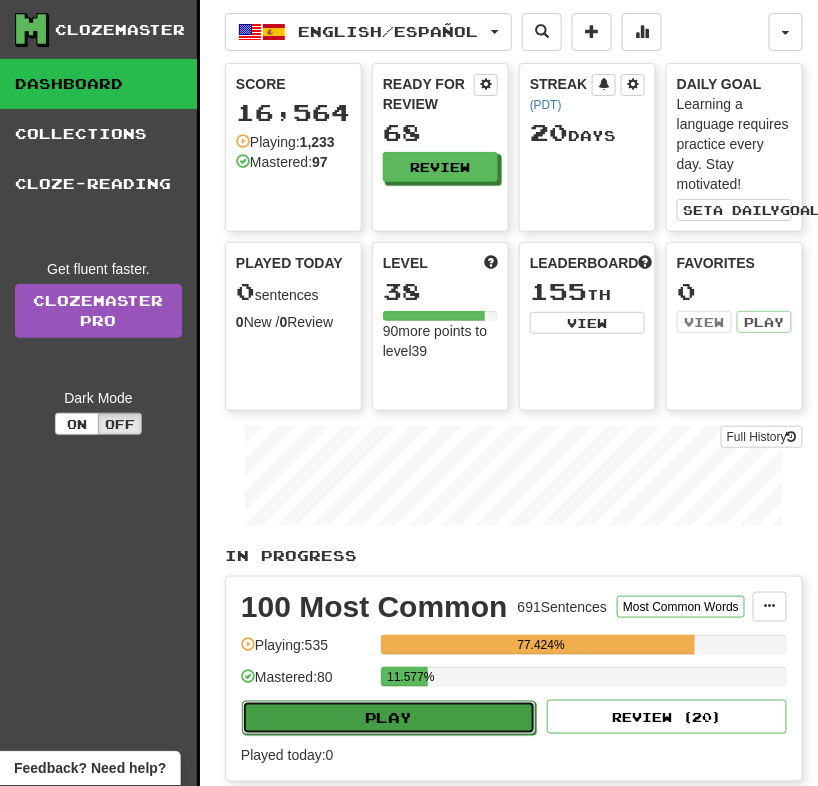 select on "**" 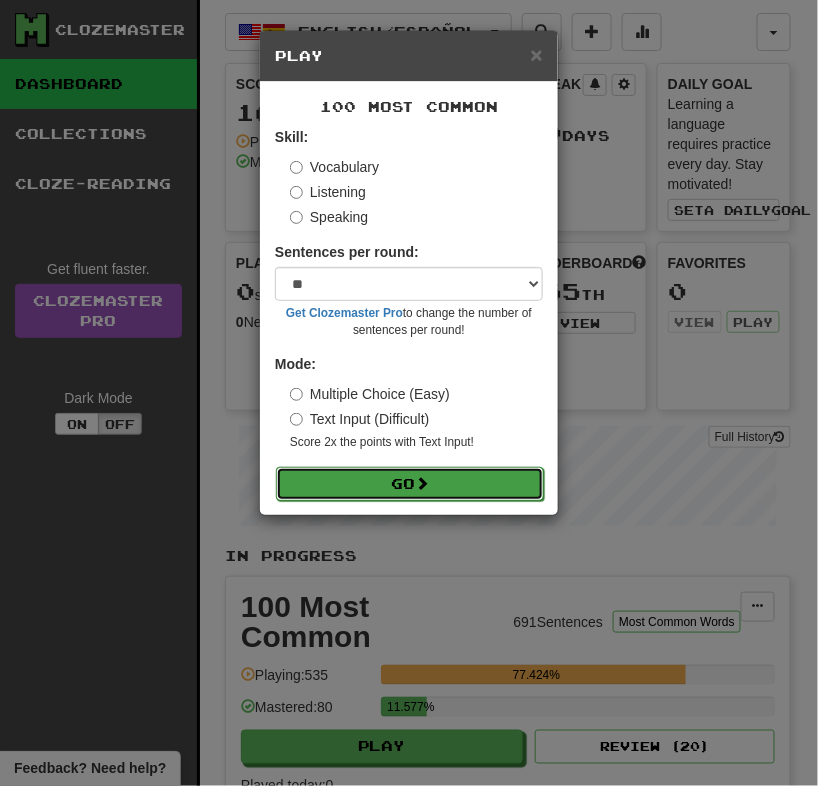 click on "Go" at bounding box center (410, 484) 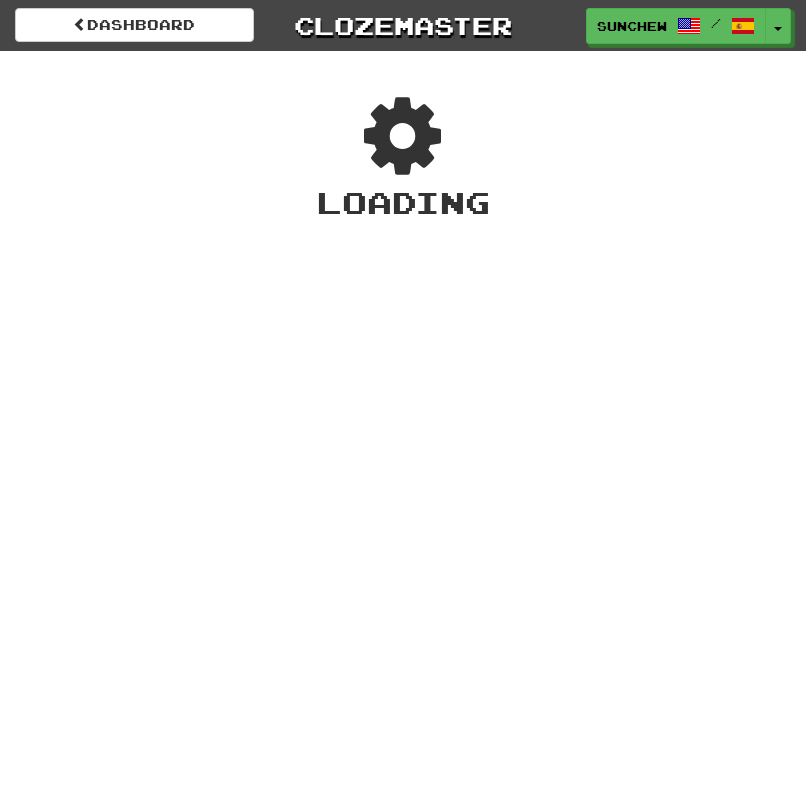 scroll, scrollTop: 0, scrollLeft: 0, axis: both 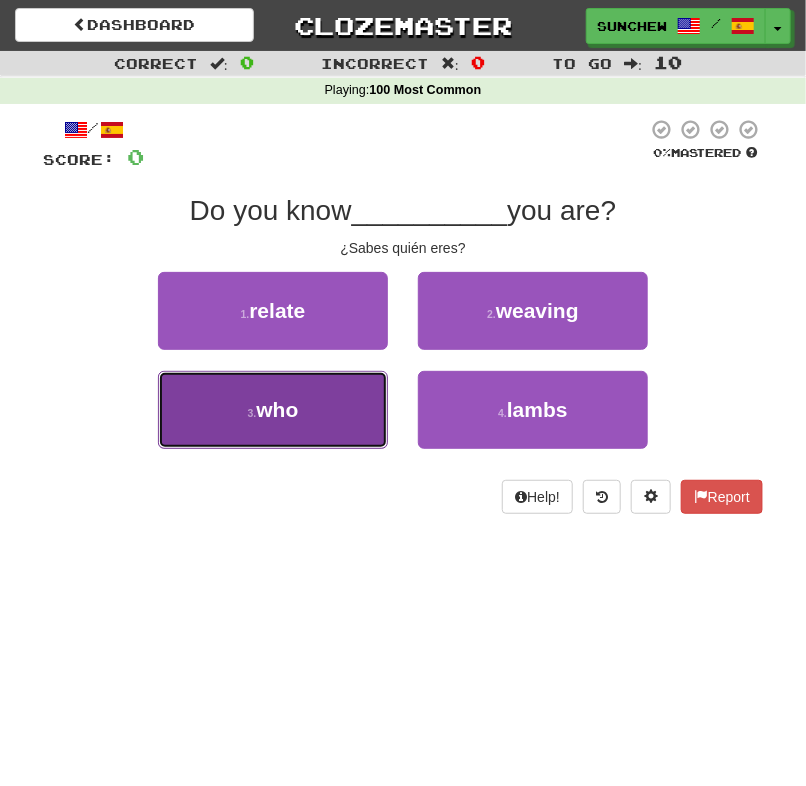 click on "3 .  who" at bounding box center (273, 410) 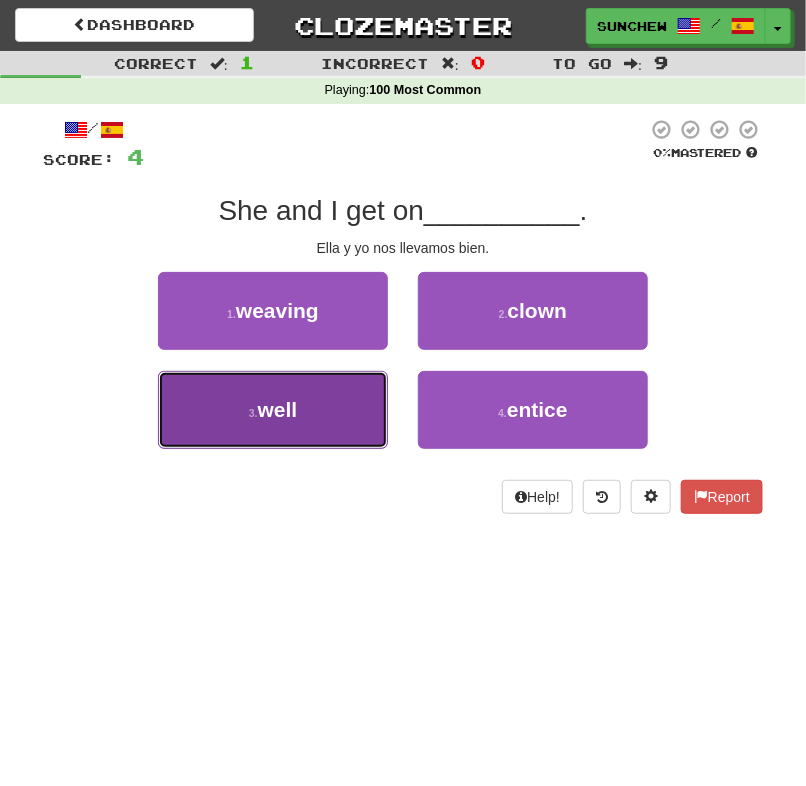 click on "3 .  well" at bounding box center [273, 410] 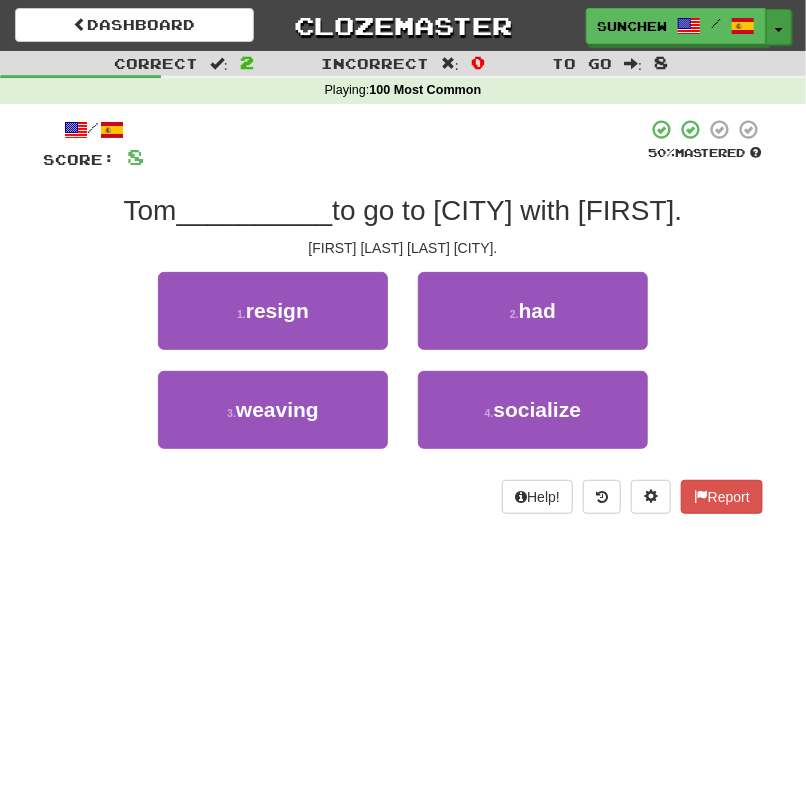 click on "Toggle Dropdown" at bounding box center (779, 27) 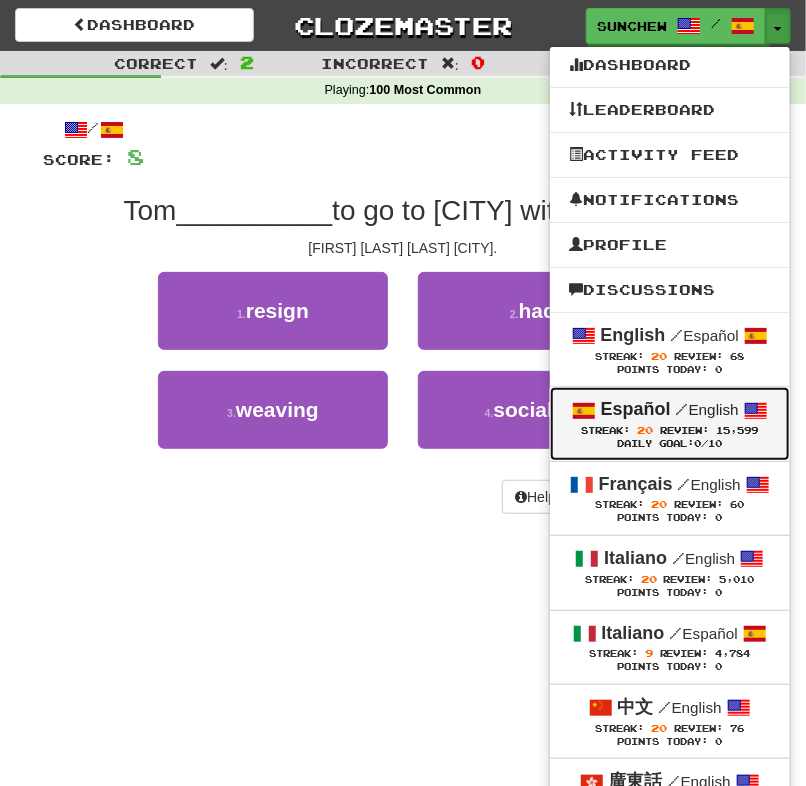 click on "Español
/
English" at bounding box center [670, 410] 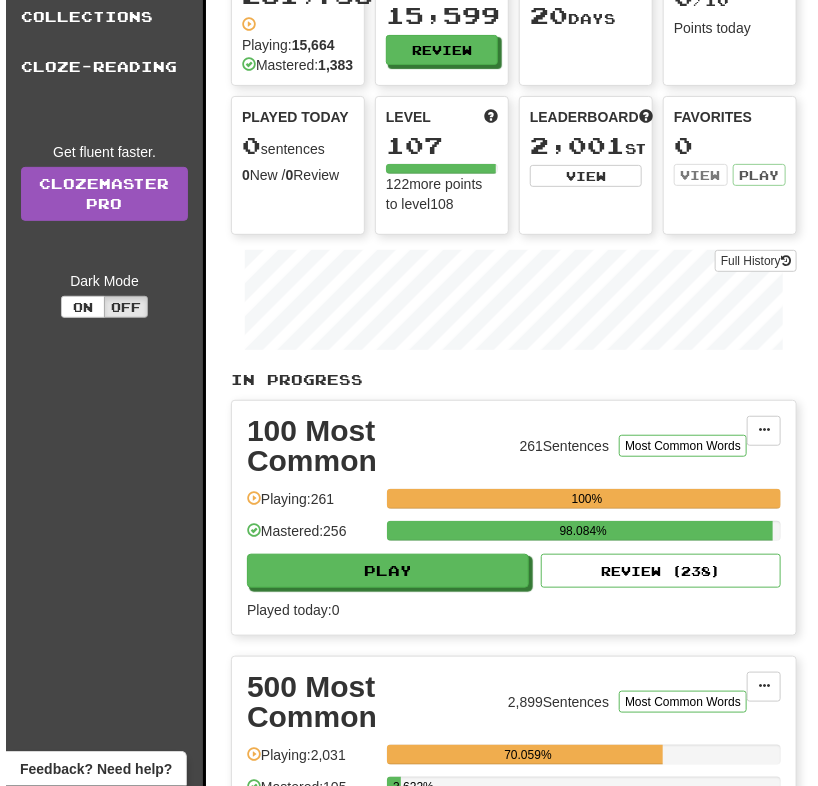 scroll, scrollTop: 240, scrollLeft: 0, axis: vertical 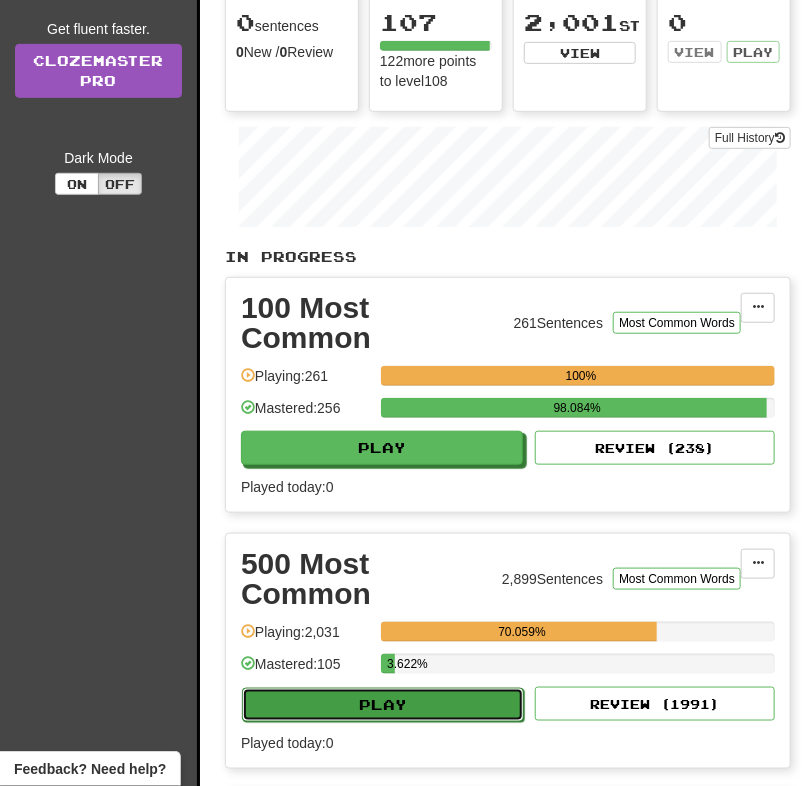 click on "Play" 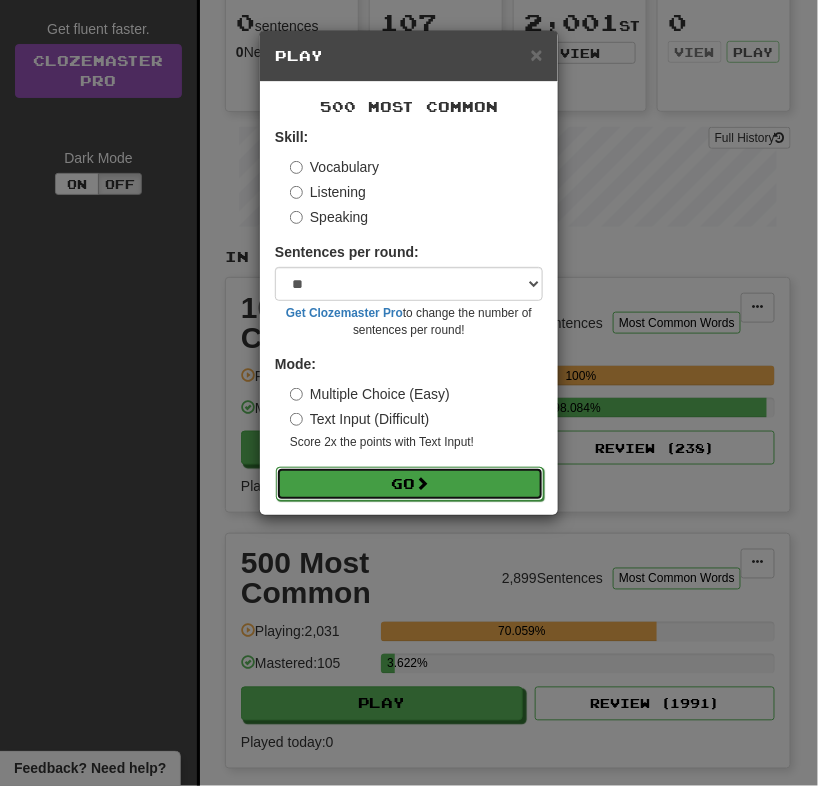 click on "Go" at bounding box center [410, 484] 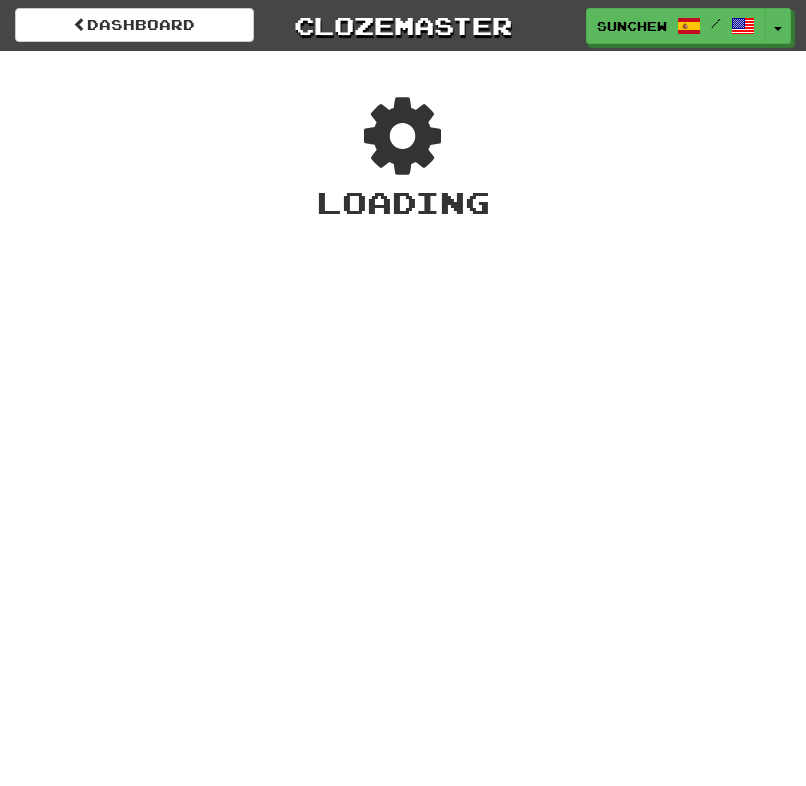scroll, scrollTop: 0, scrollLeft: 0, axis: both 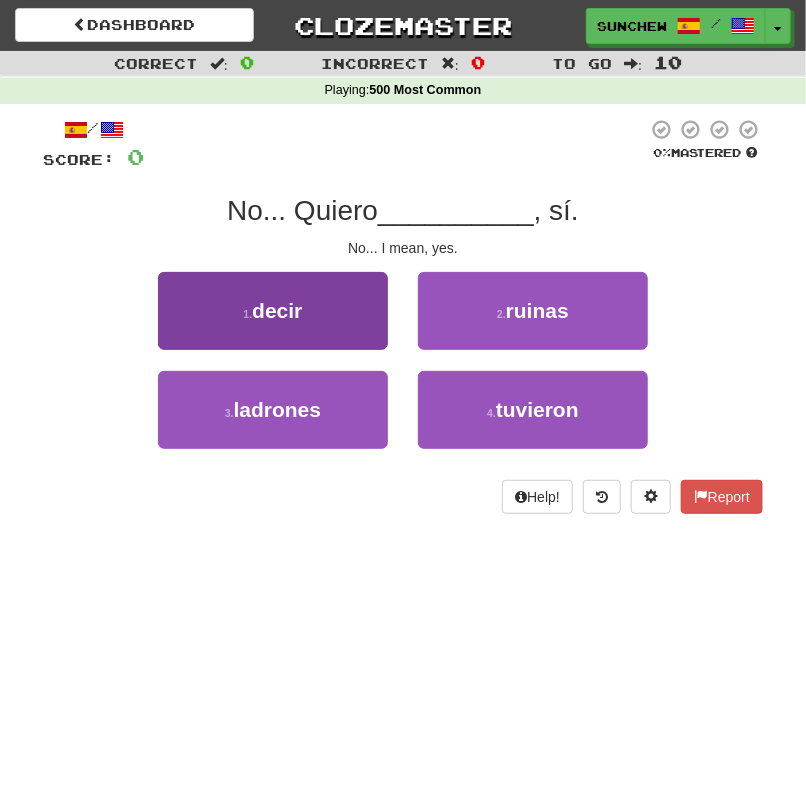 drag, startPoint x: 357, startPoint y: 352, endPoint x: 374, endPoint y: 333, distance: 25.495098 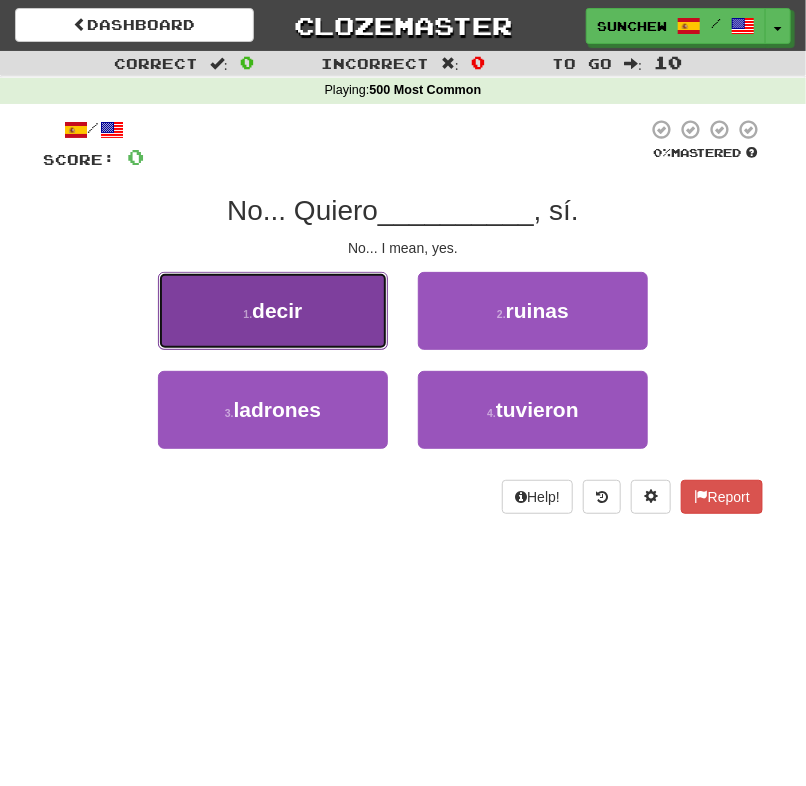 click on "1 .  decir" at bounding box center (273, 311) 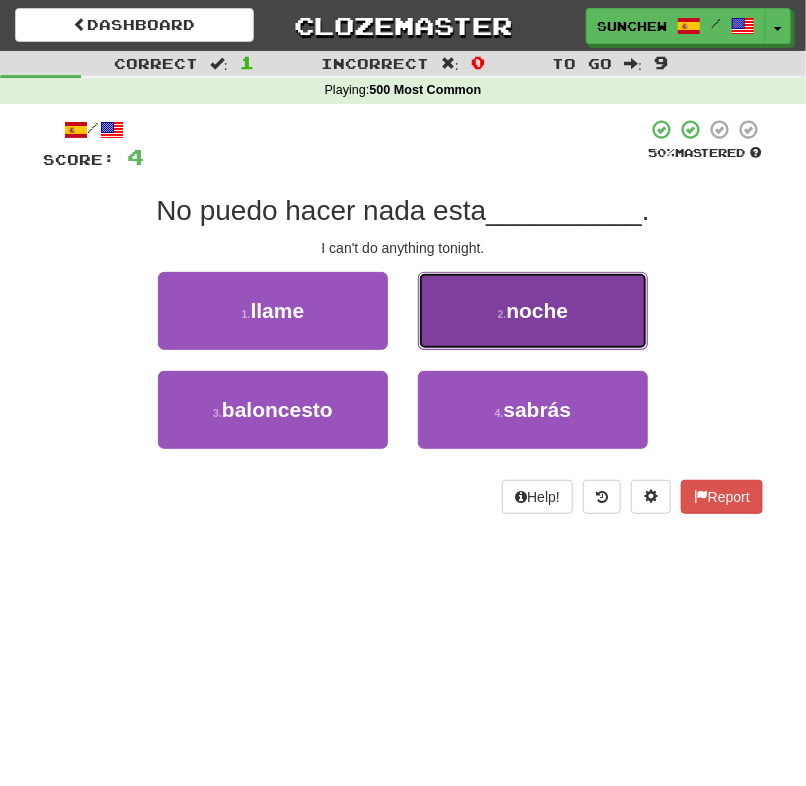 click on "2 .  noche" at bounding box center (533, 311) 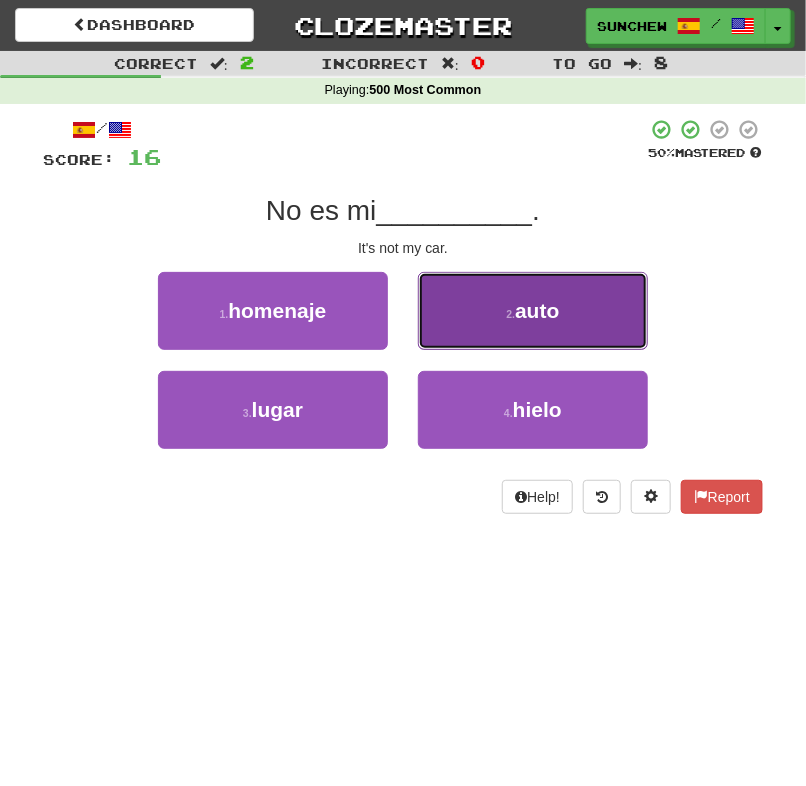 click on "2 .  auto" at bounding box center [533, 311] 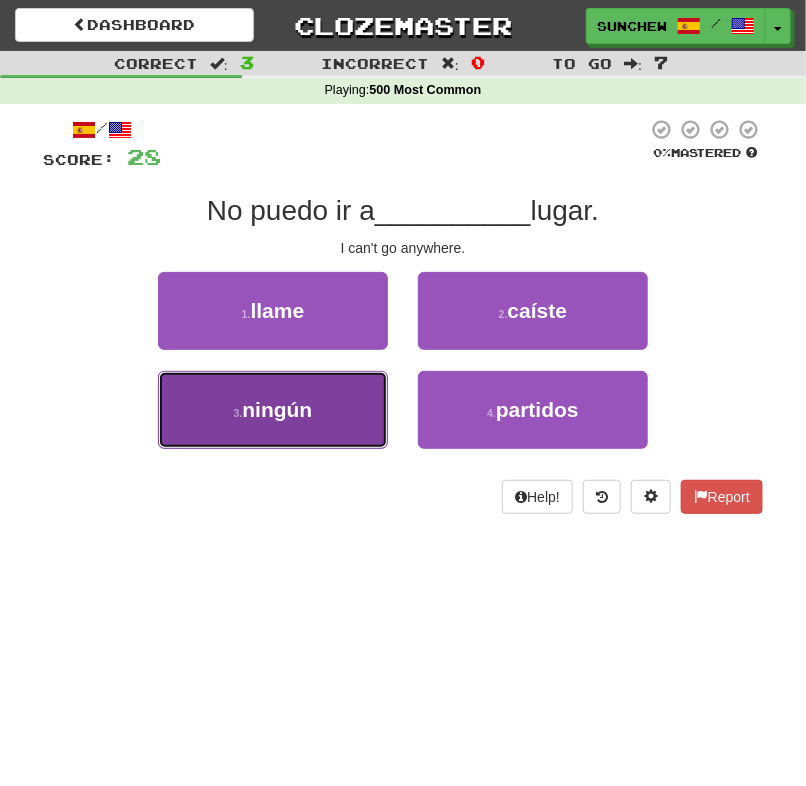 click on "3 .  ningún" at bounding box center (273, 410) 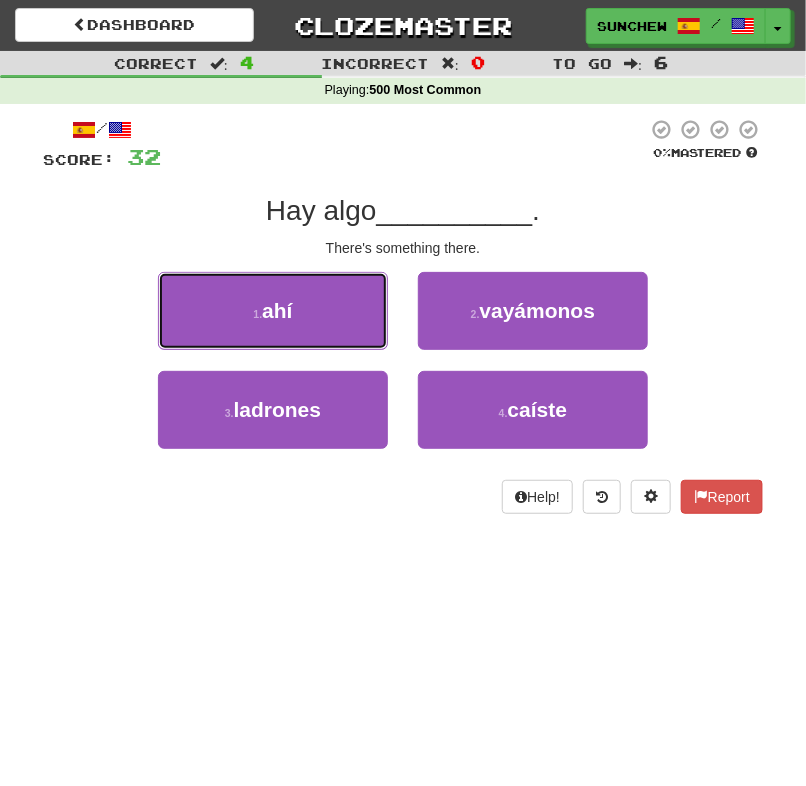 click on "1 .  ahí" at bounding box center (273, 311) 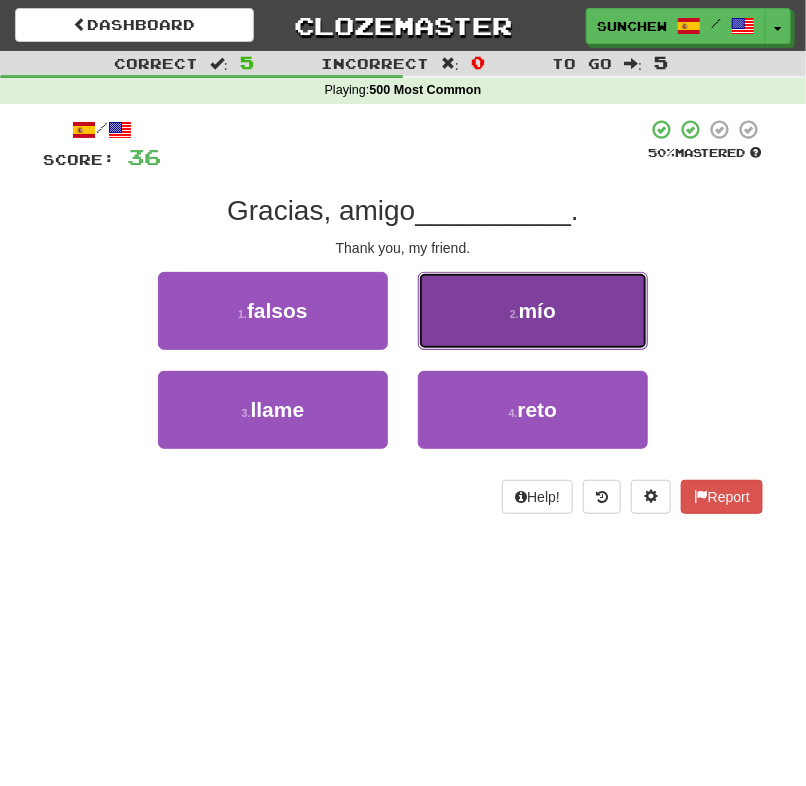 click on "2 .  mío" at bounding box center (533, 311) 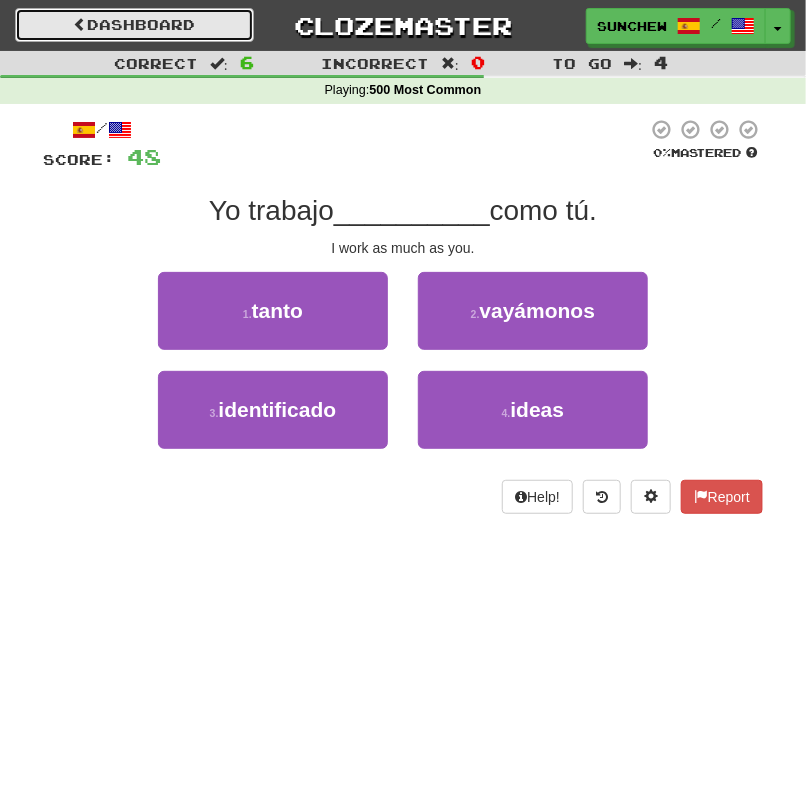 click on "Dashboard" at bounding box center [134, 25] 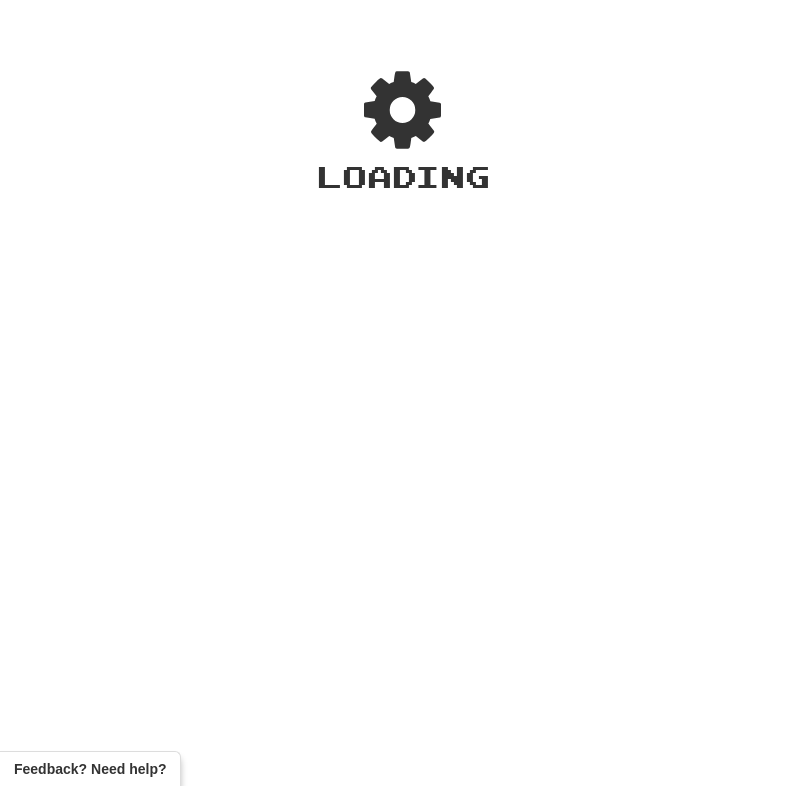 scroll, scrollTop: 0, scrollLeft: 0, axis: both 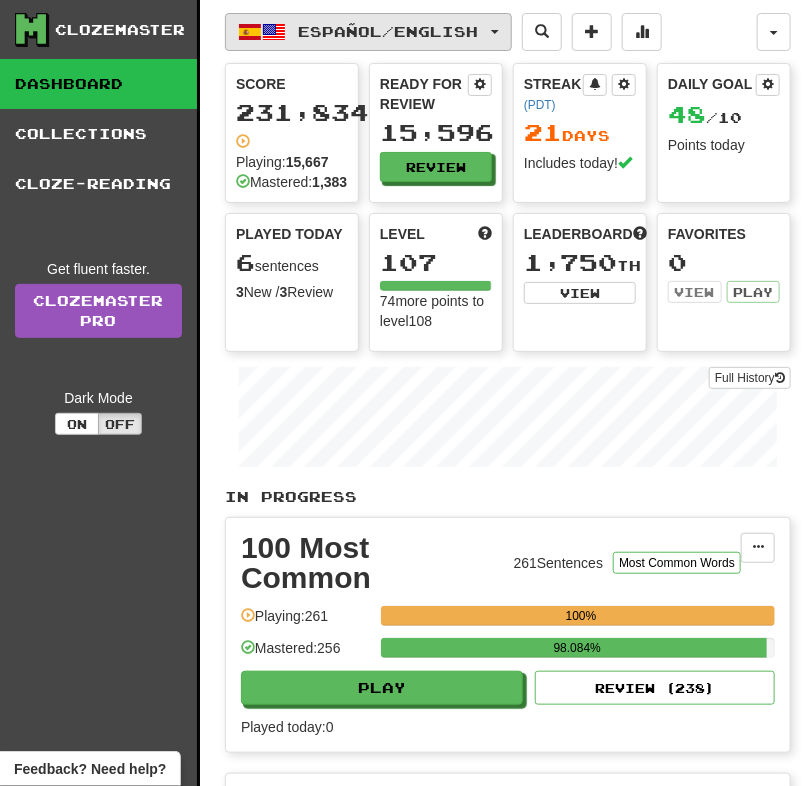 click on "Español  /  English" 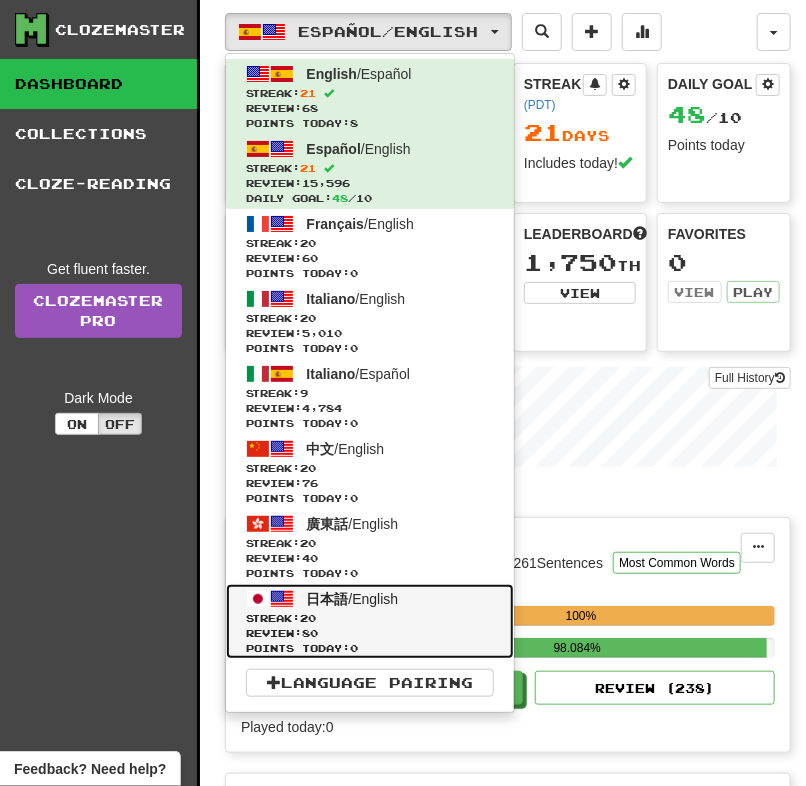 click on "日本語  /  English Streak:  20   Review:  80 Points today:  0" 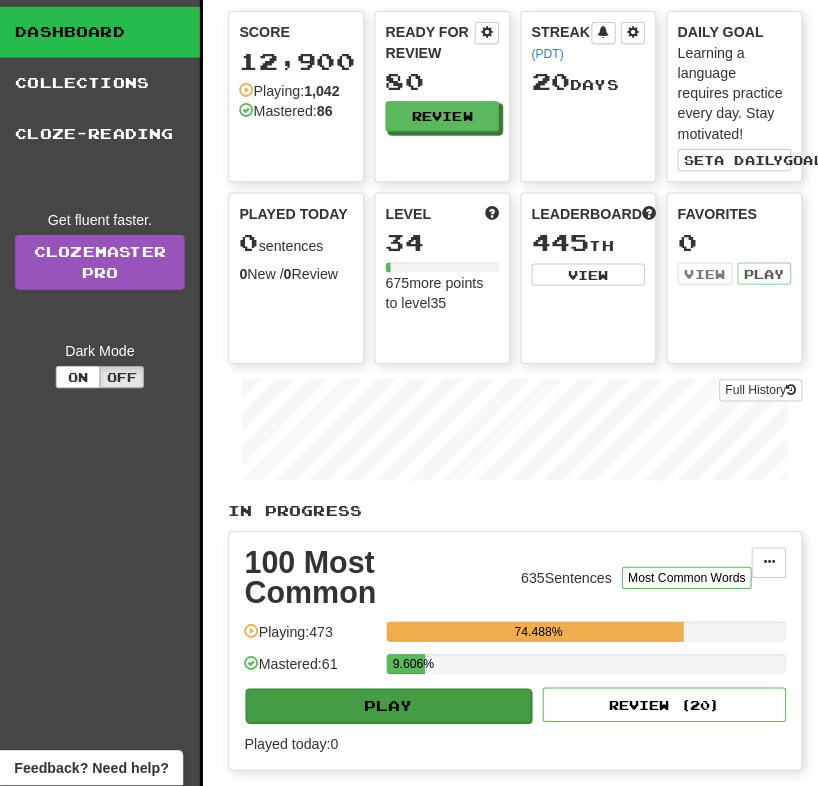 scroll, scrollTop: 80, scrollLeft: 0, axis: vertical 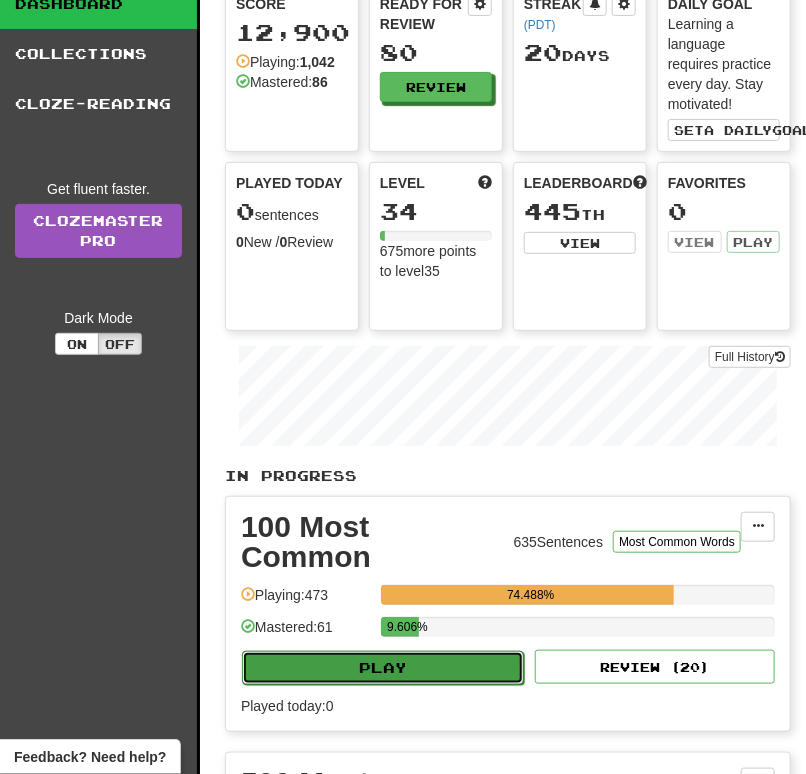 click on "Play" at bounding box center [383, 668] 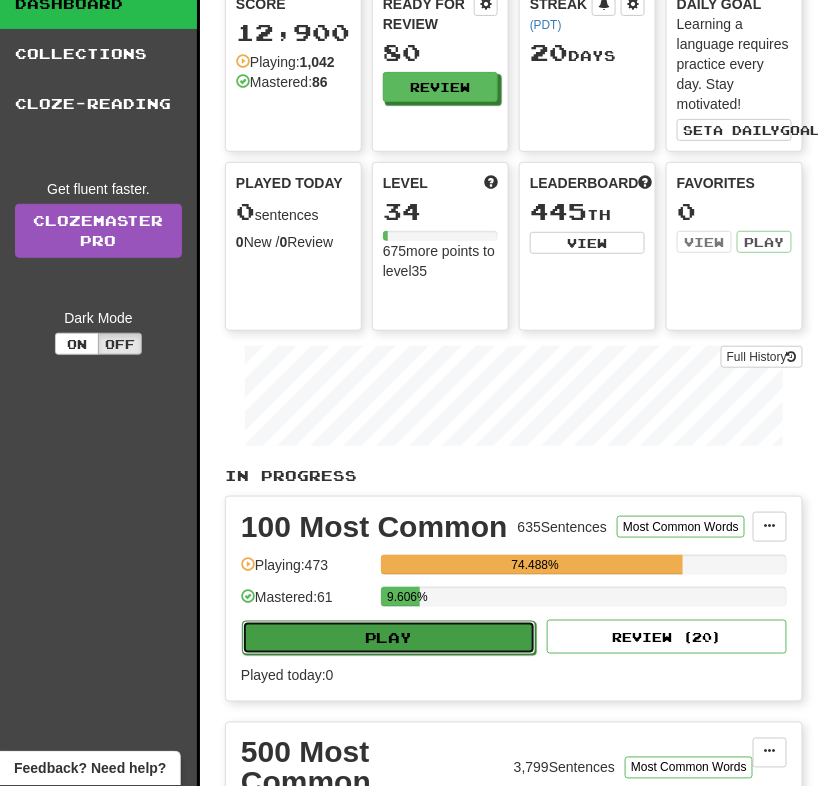 select on "**" 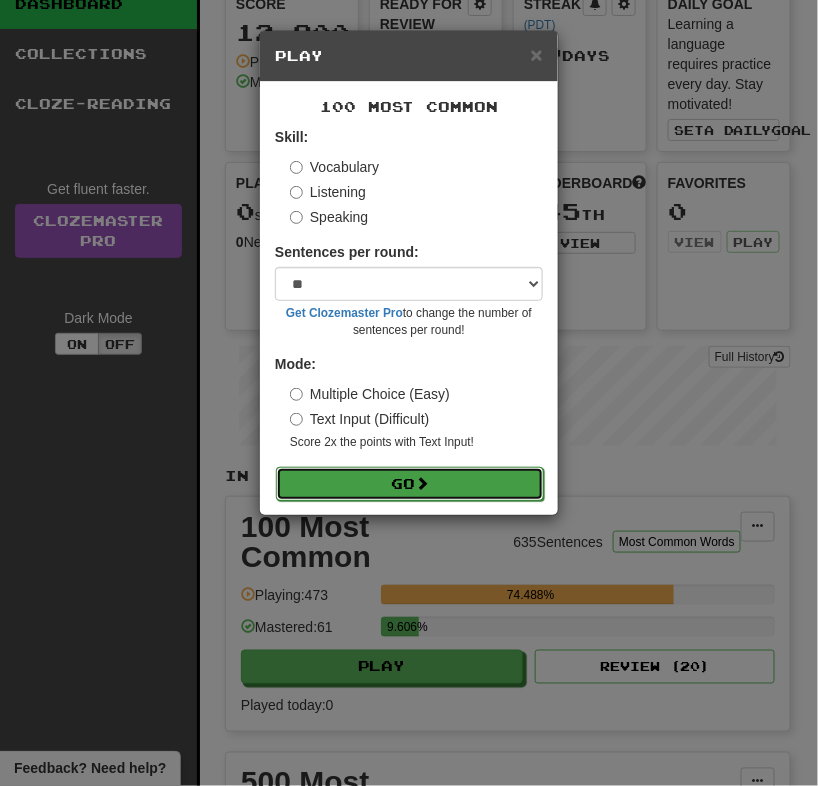 click on "Go" at bounding box center [410, 484] 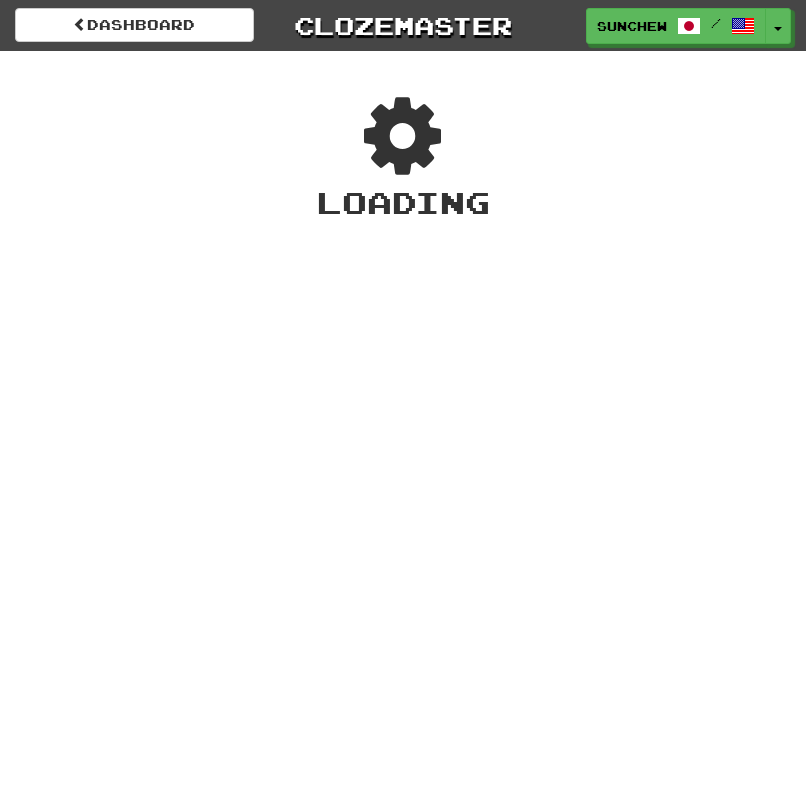 scroll, scrollTop: 0, scrollLeft: 0, axis: both 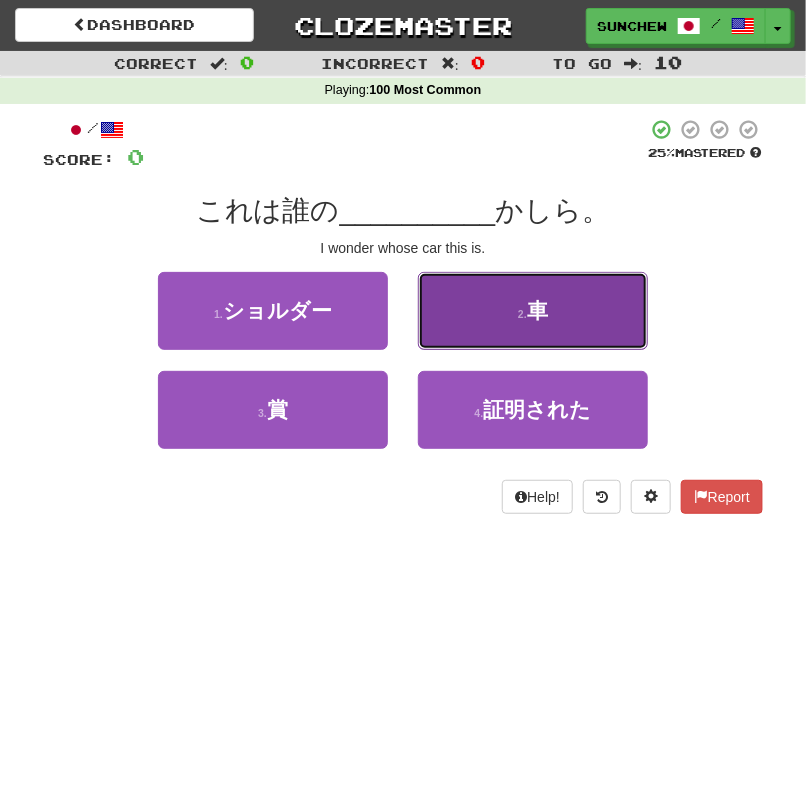 click on "2 .  車" at bounding box center (533, 311) 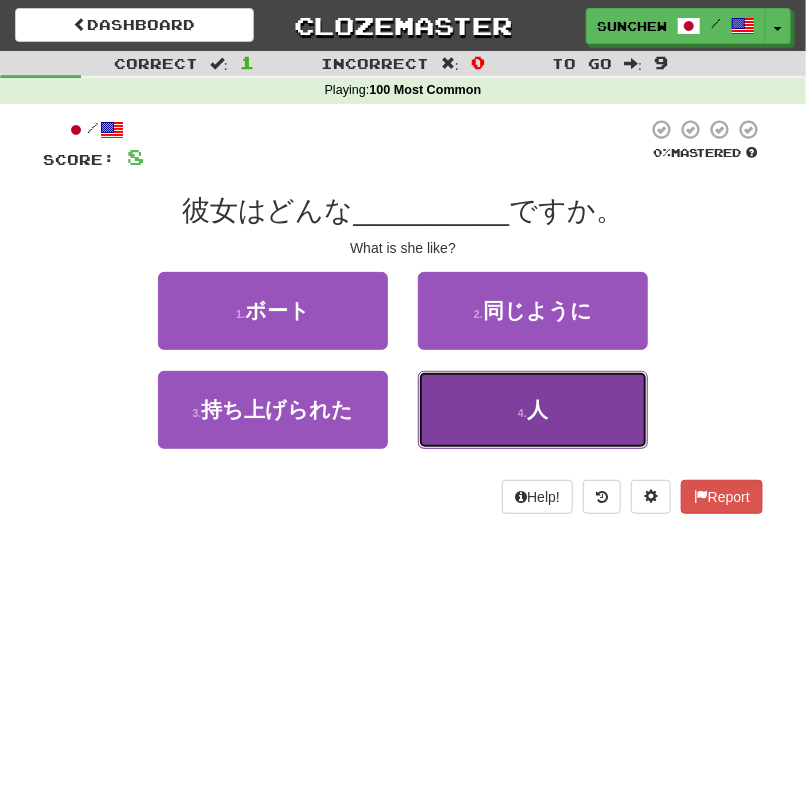 click on "4 .  人" at bounding box center [533, 410] 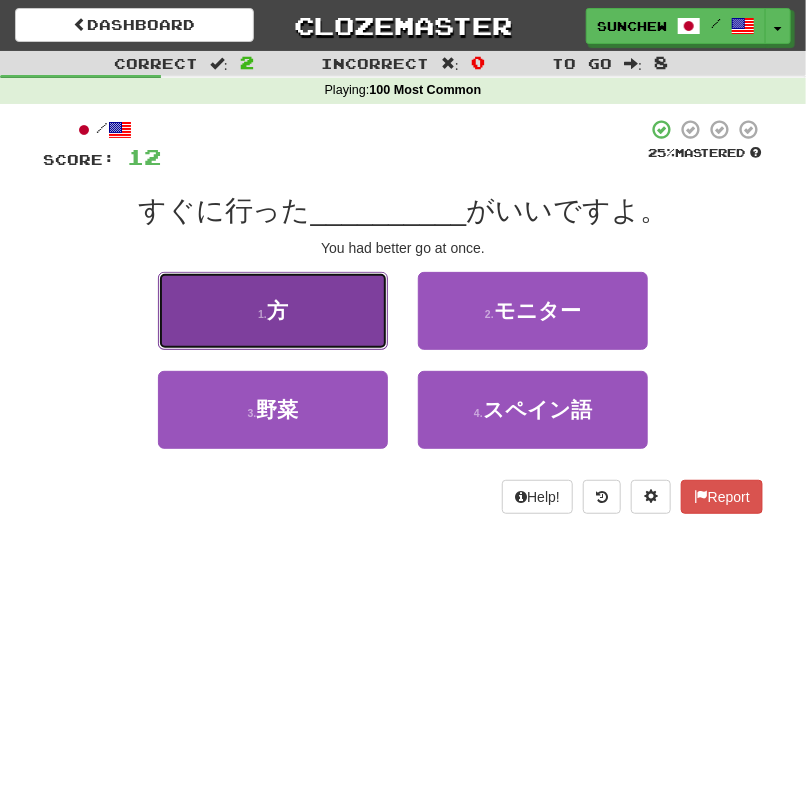 click on "1 .  方" at bounding box center (273, 311) 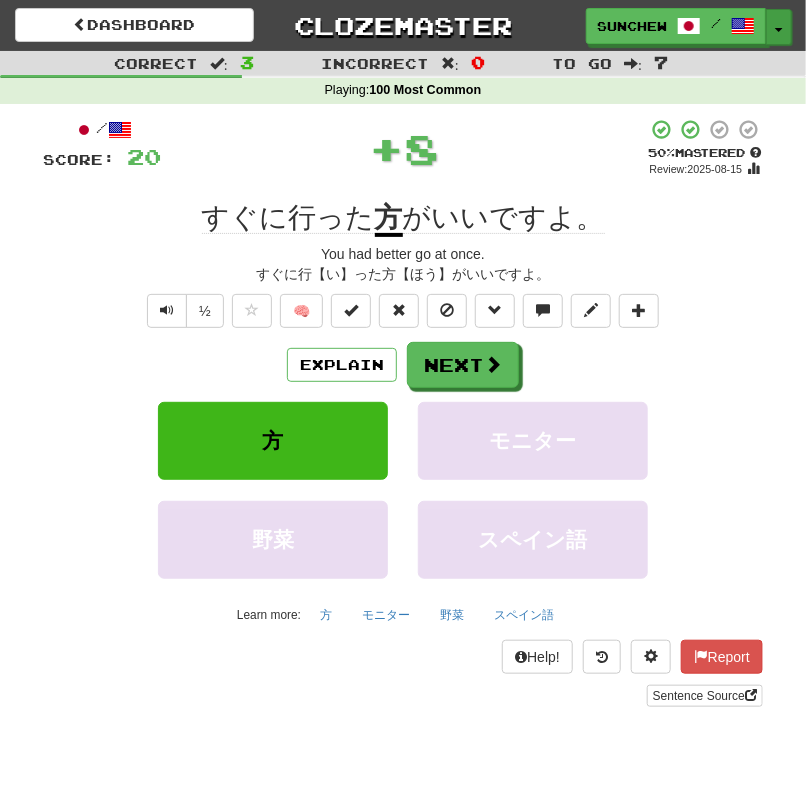 click at bounding box center (779, 30) 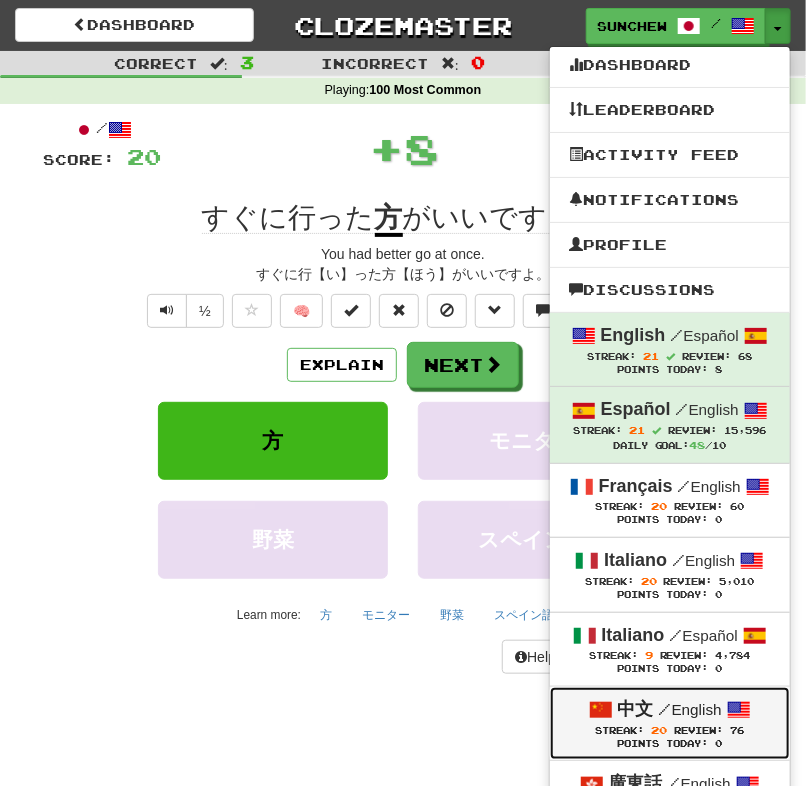 click on "Review:" at bounding box center [698, 730] 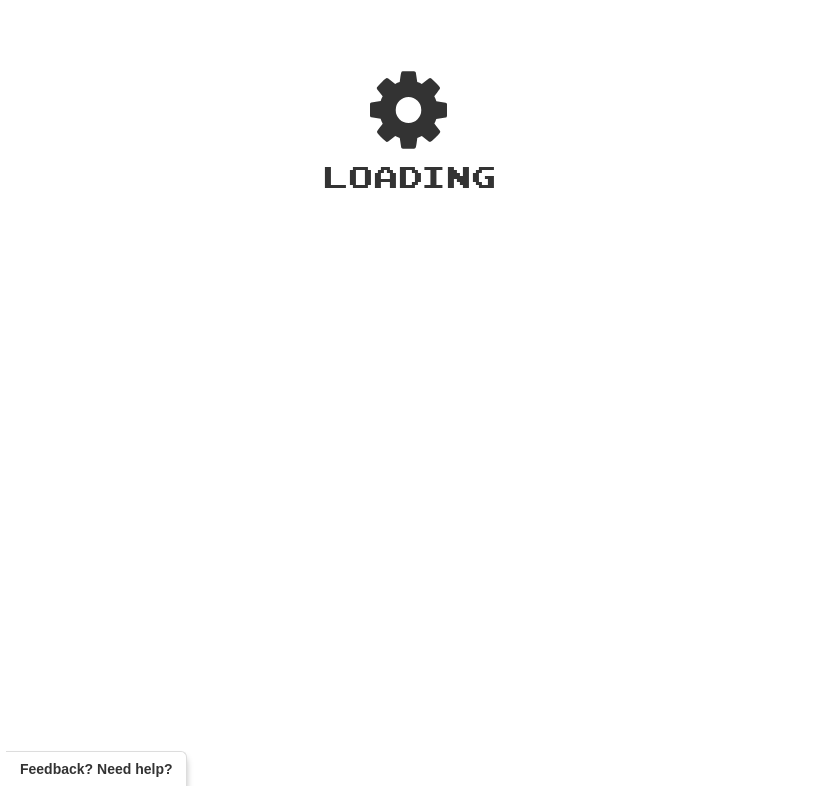 scroll, scrollTop: 0, scrollLeft: 0, axis: both 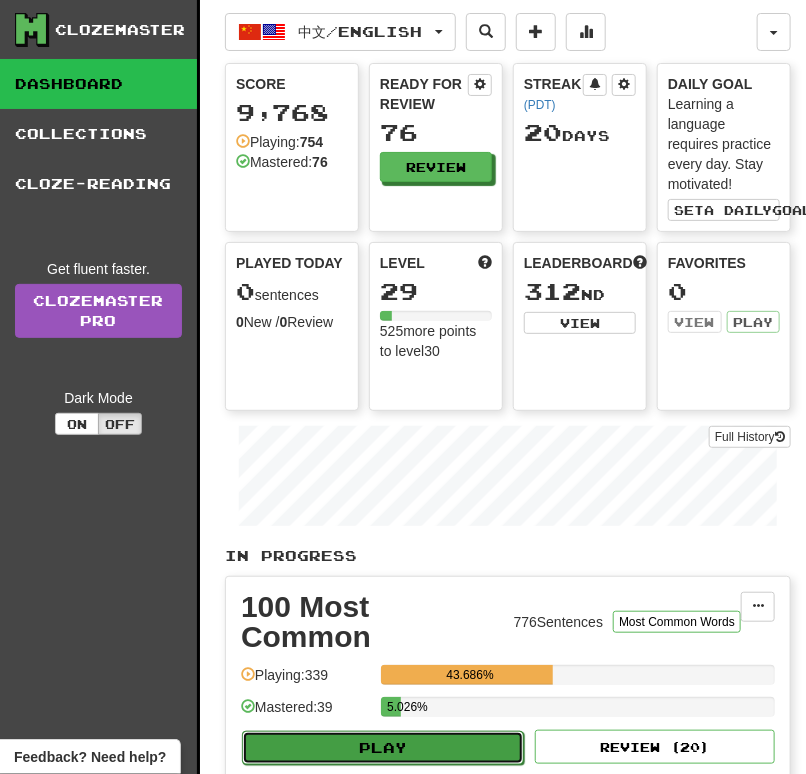 click on "Play" 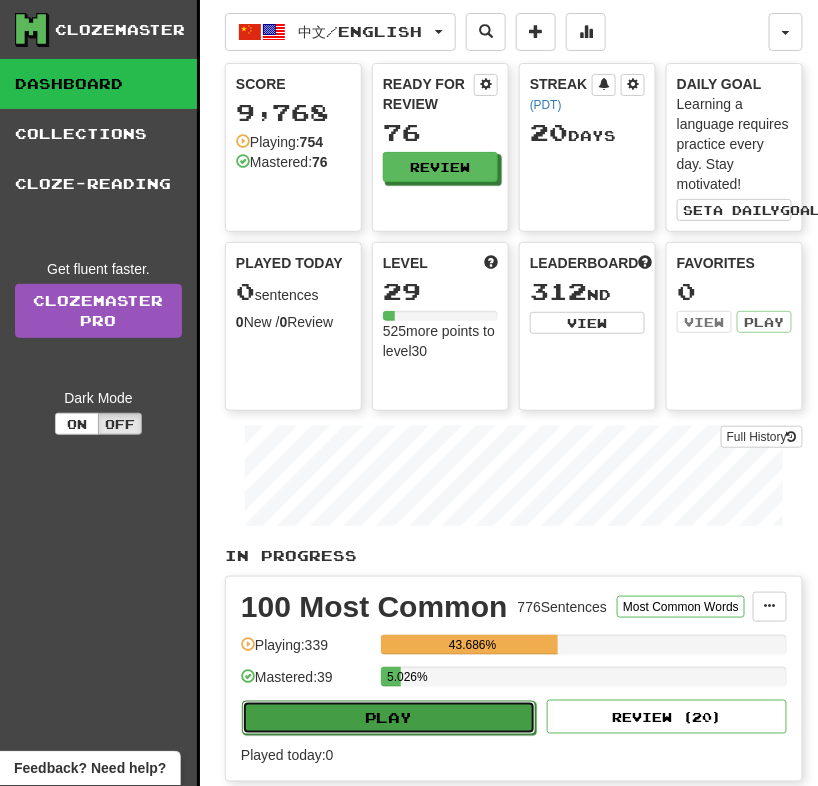 select on "**" 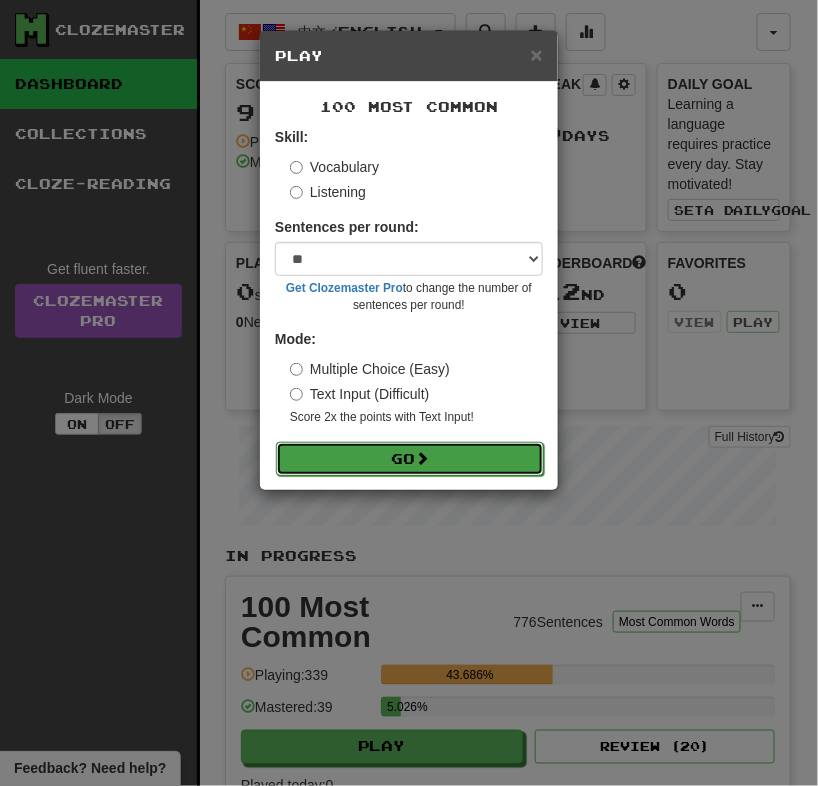 click on "Go" at bounding box center (410, 459) 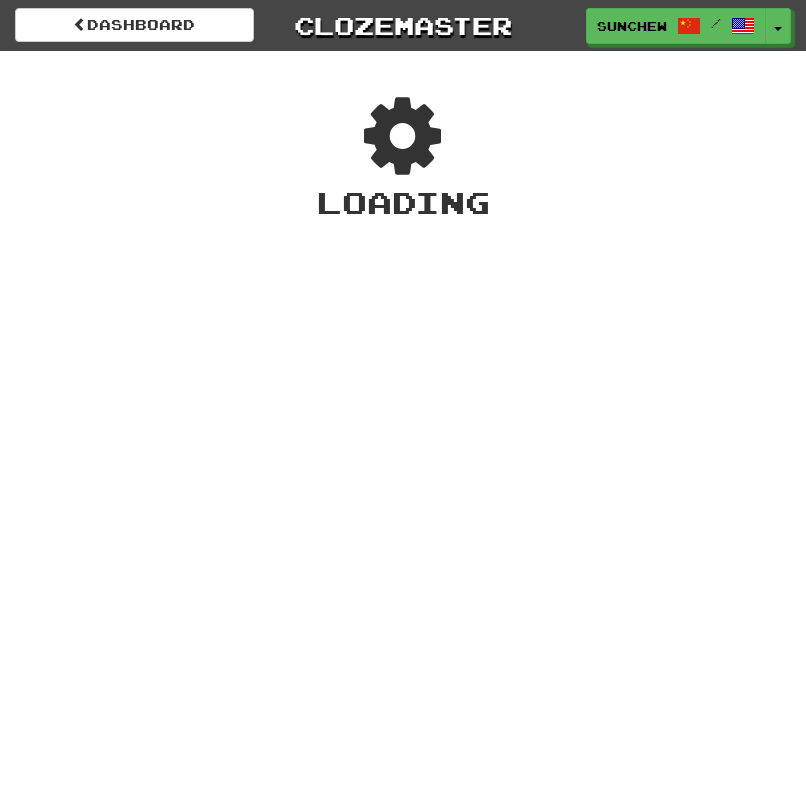 scroll, scrollTop: 0, scrollLeft: 0, axis: both 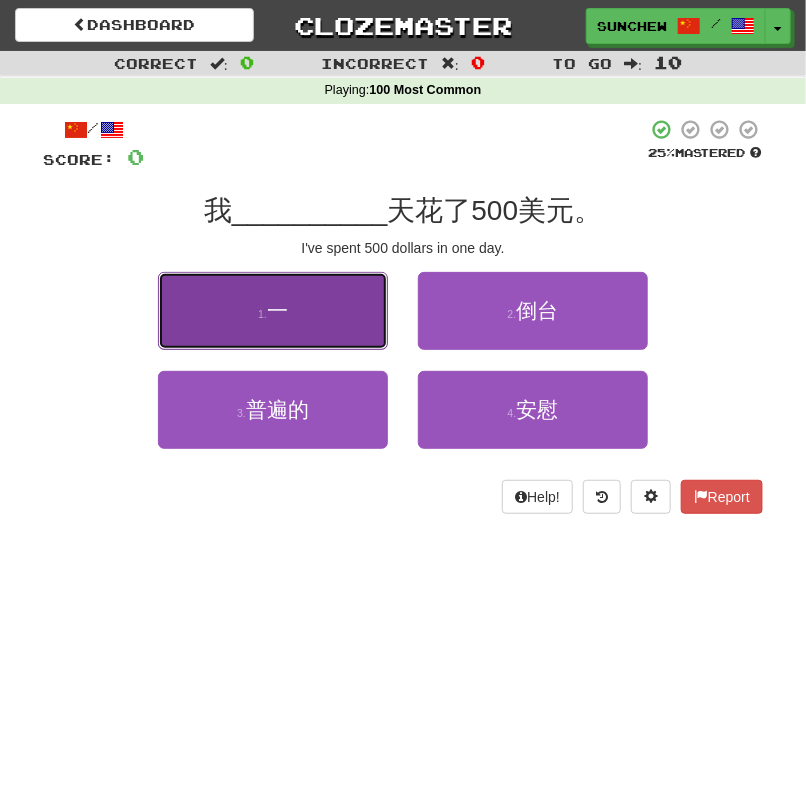 click on "1 .  一" at bounding box center (273, 311) 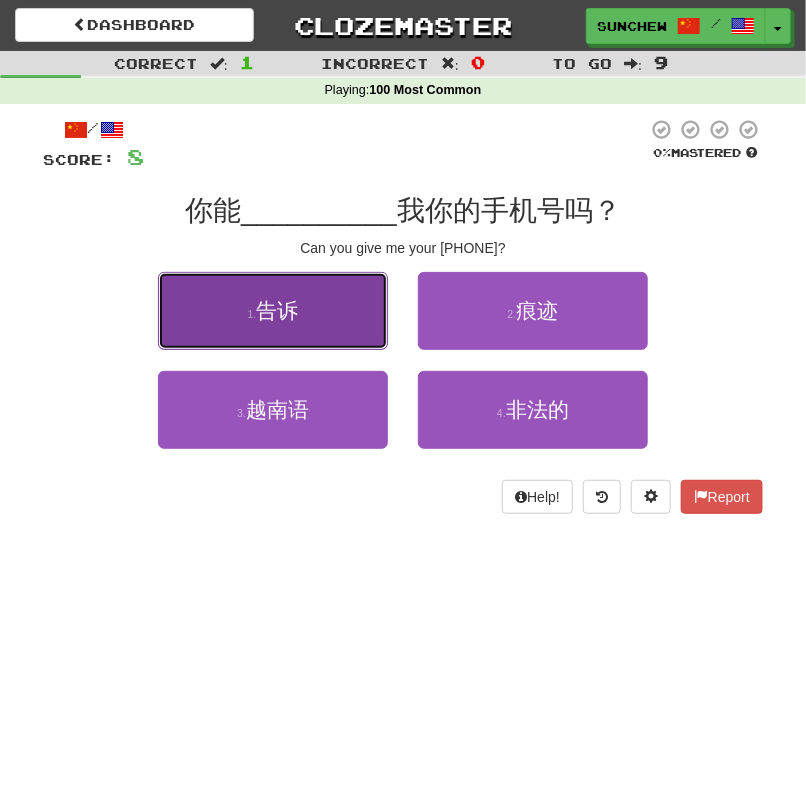 click on "1 .  告诉" at bounding box center (273, 311) 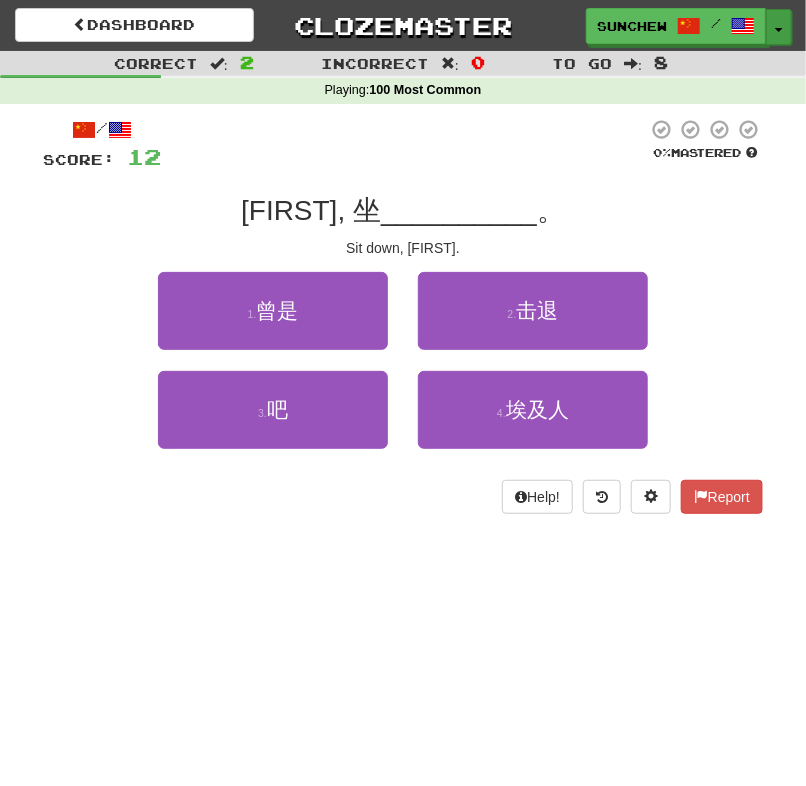 click on "Toggle Dropdown" at bounding box center (779, 27) 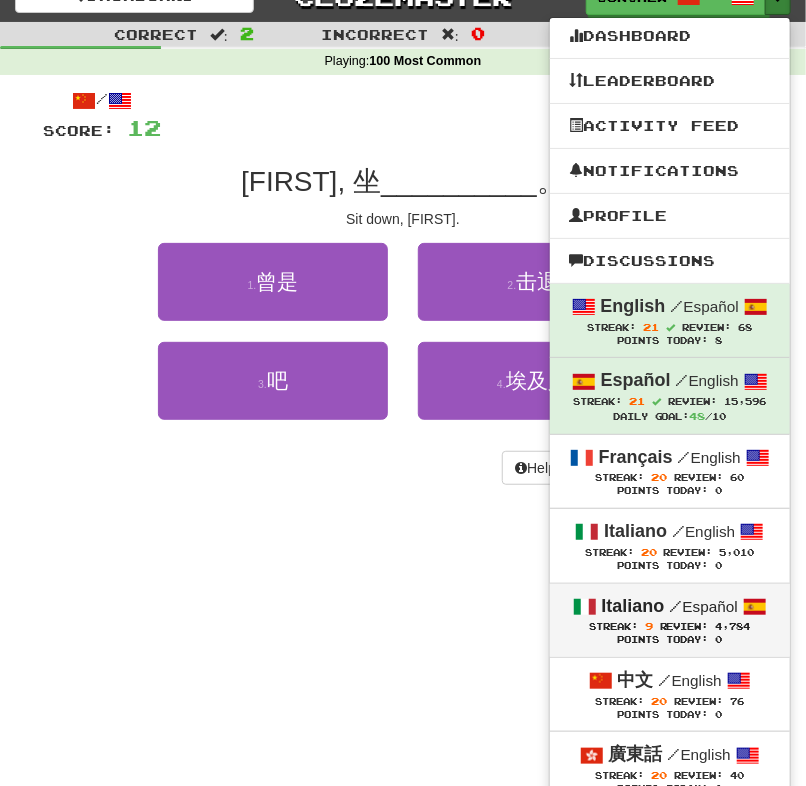 scroll, scrollTop: 80, scrollLeft: 0, axis: vertical 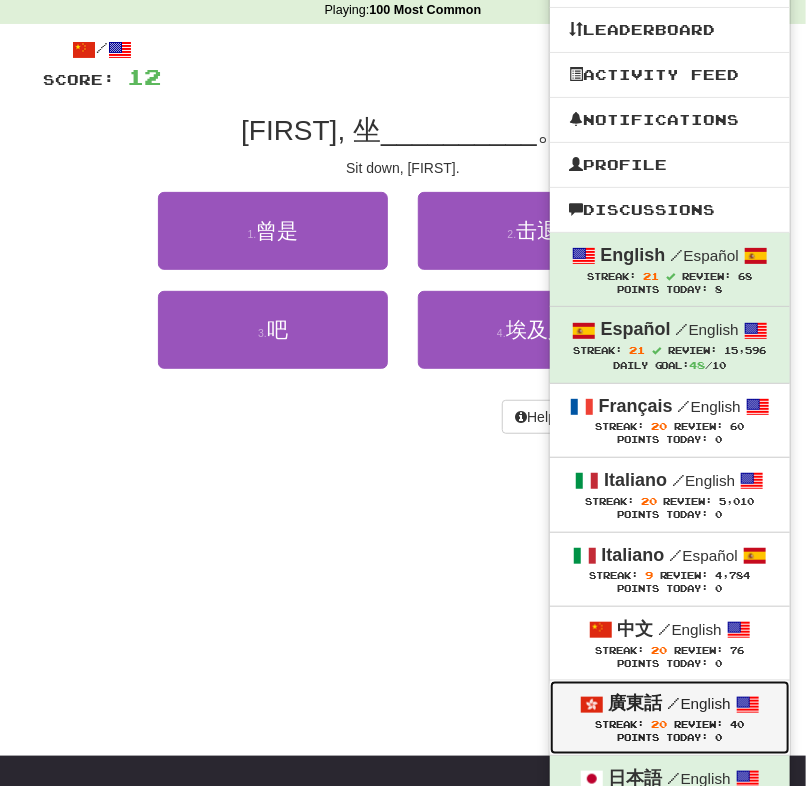 click on "廣東話" at bounding box center (636, 703) 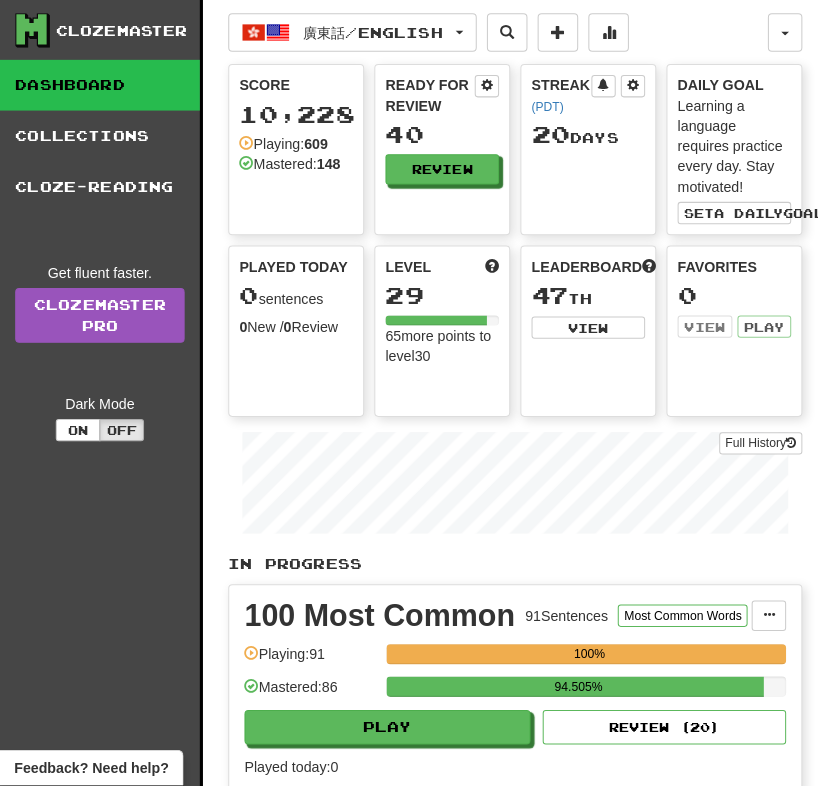 scroll, scrollTop: 240, scrollLeft: 0, axis: vertical 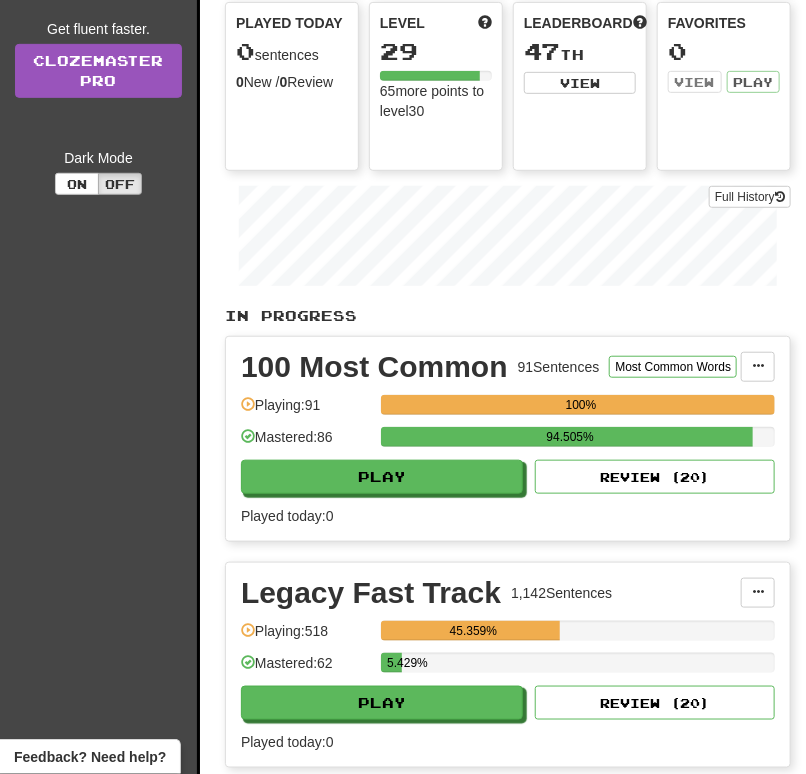 click on "Legacy Fast Track 1,142  Sentences Manage Sentences Unpin from Dashboard  Playing:  518 45.359%  Mastered:  62 5.429% Play Review ( 20 ) Played today:  0" at bounding box center [508, 665] 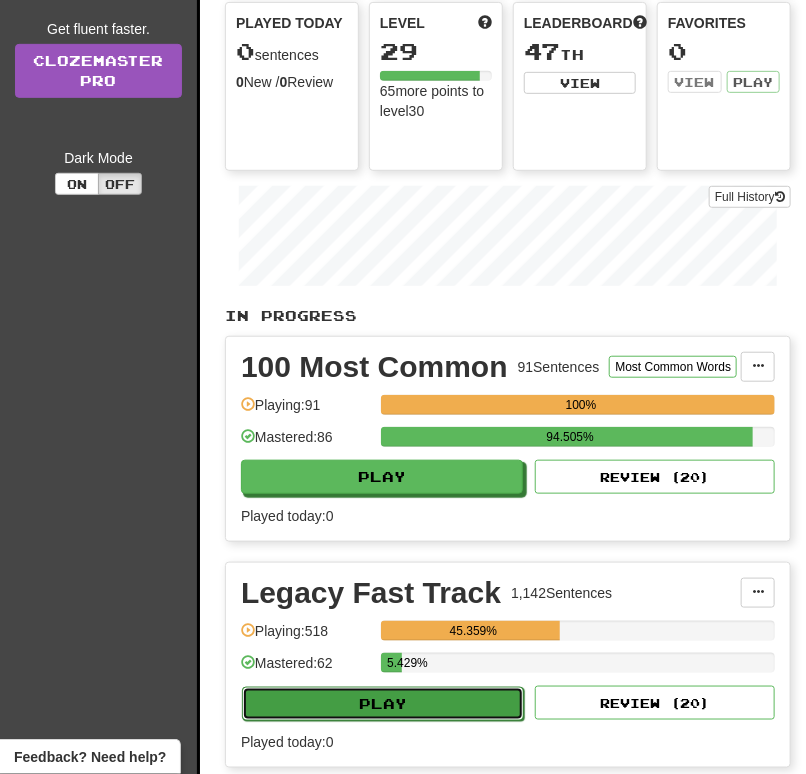click on "Play" at bounding box center (383, 704) 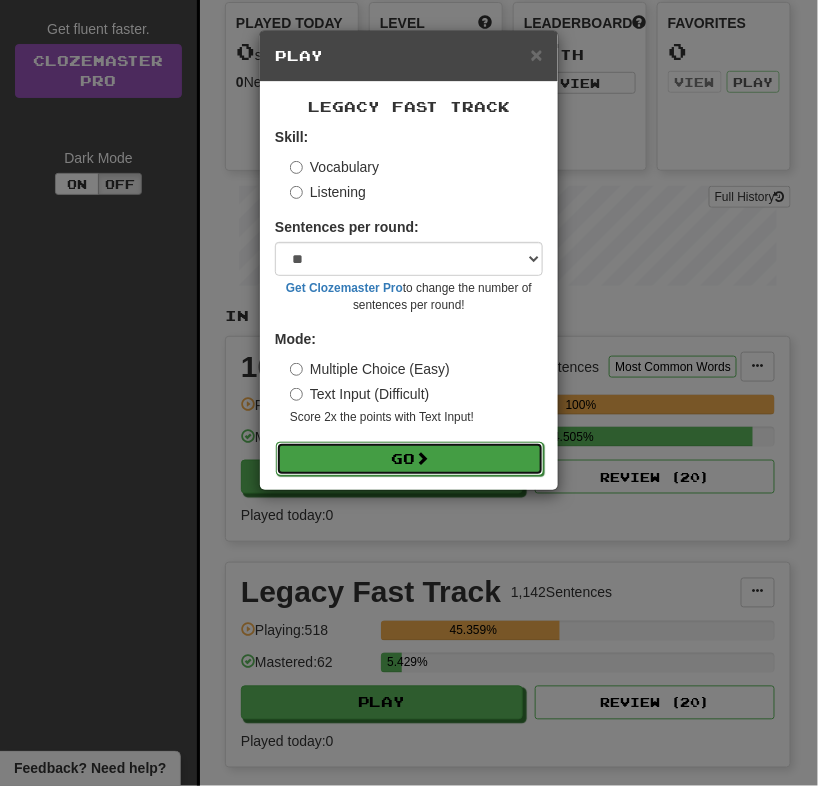 click on "Go" at bounding box center [410, 459] 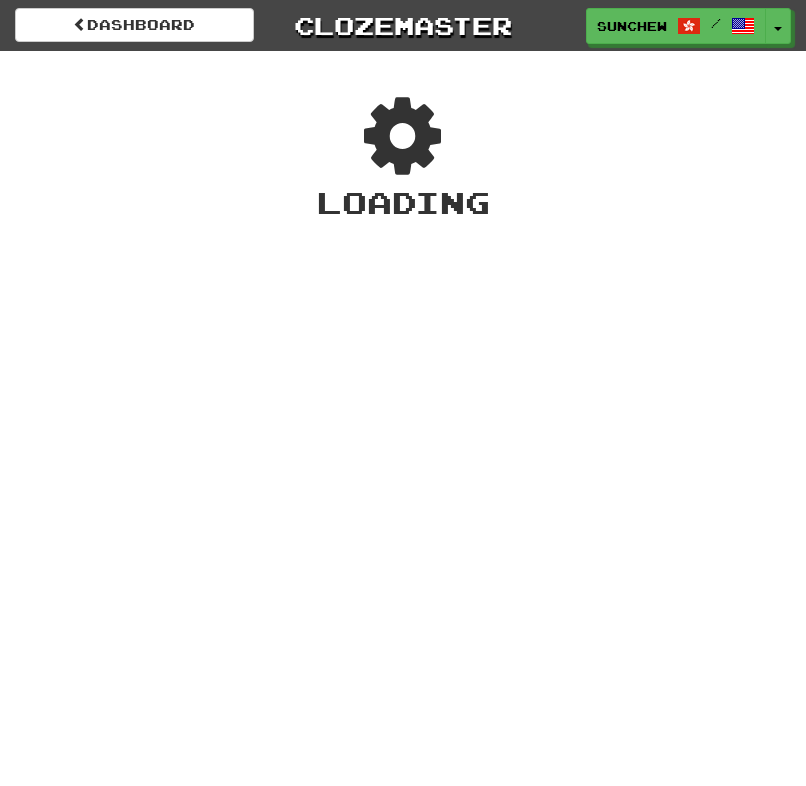 scroll, scrollTop: 0, scrollLeft: 0, axis: both 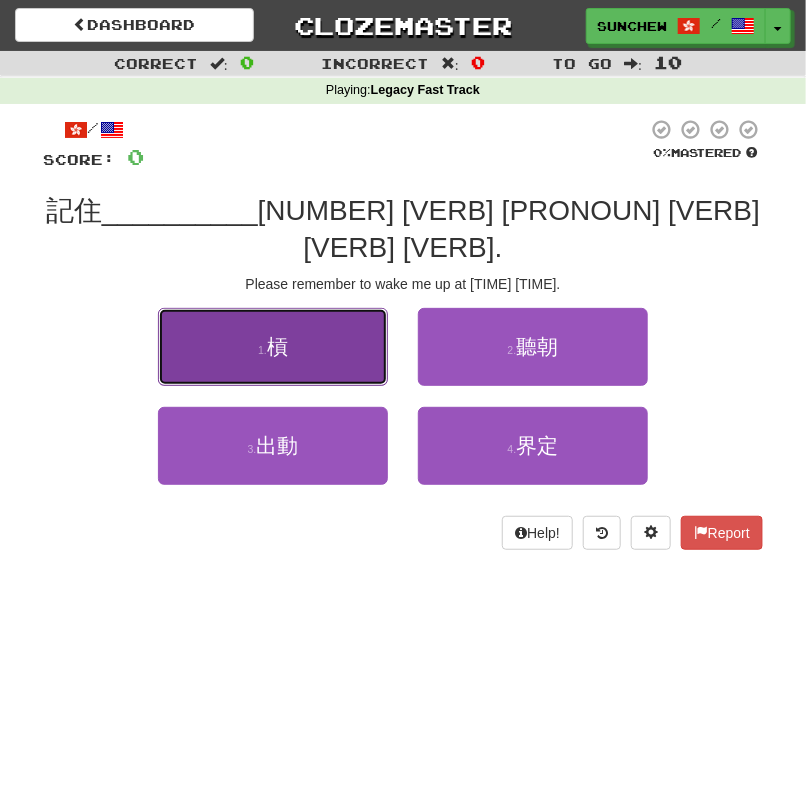 click on "1 .  槓" at bounding box center (273, 347) 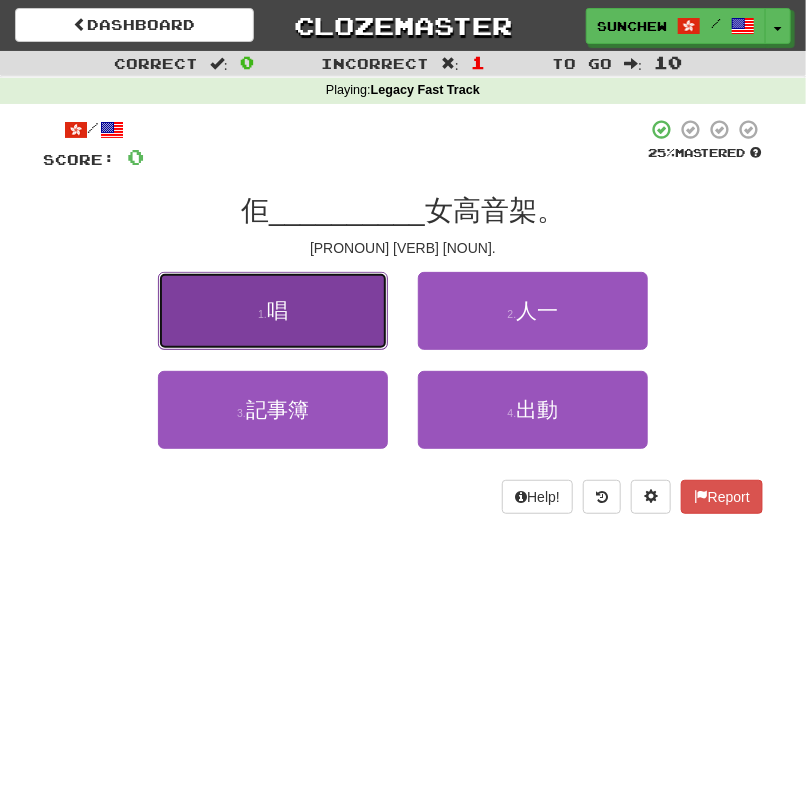 click on "1 .  唱" at bounding box center [273, 311] 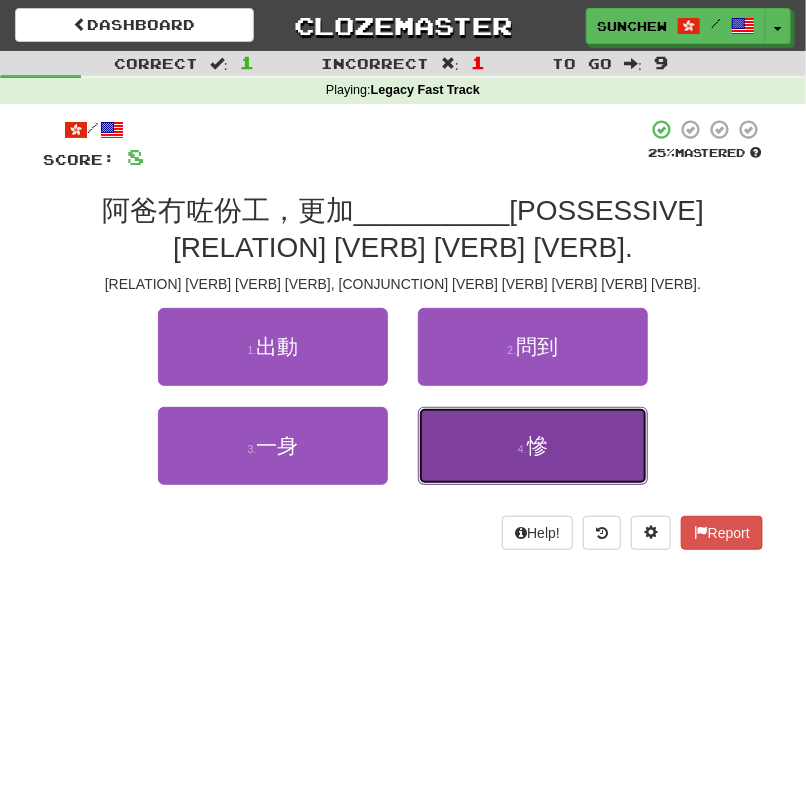 click on "4 .  慘" at bounding box center (533, 446) 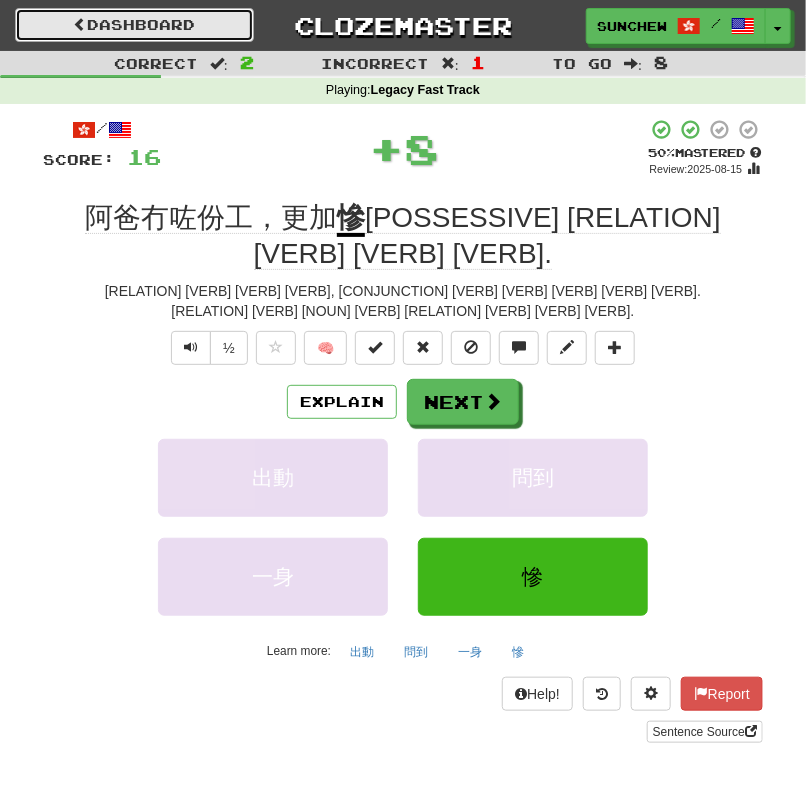 click on "Dashboard" at bounding box center [134, 25] 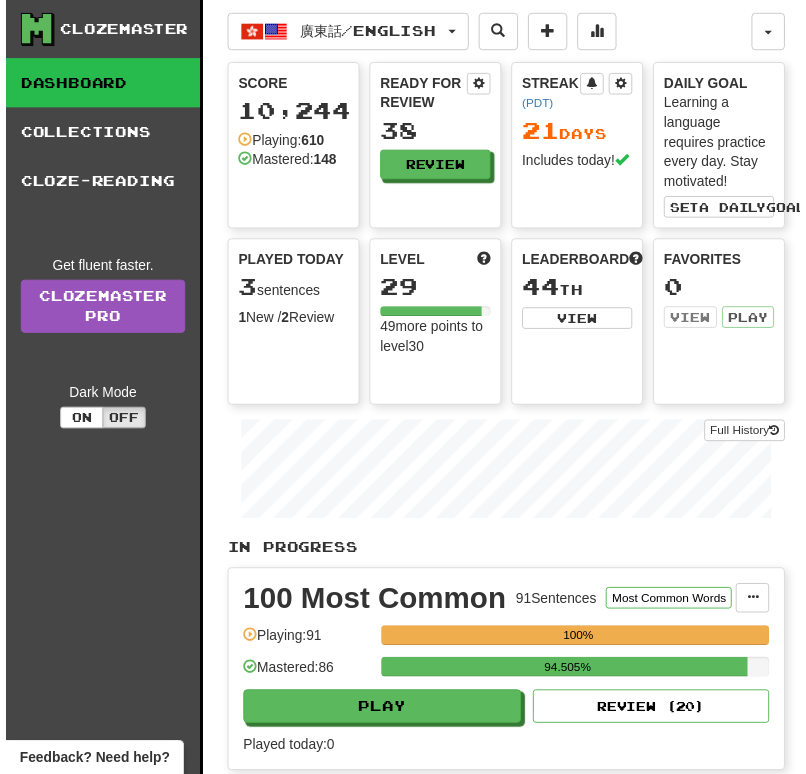 scroll, scrollTop: 0, scrollLeft: 0, axis: both 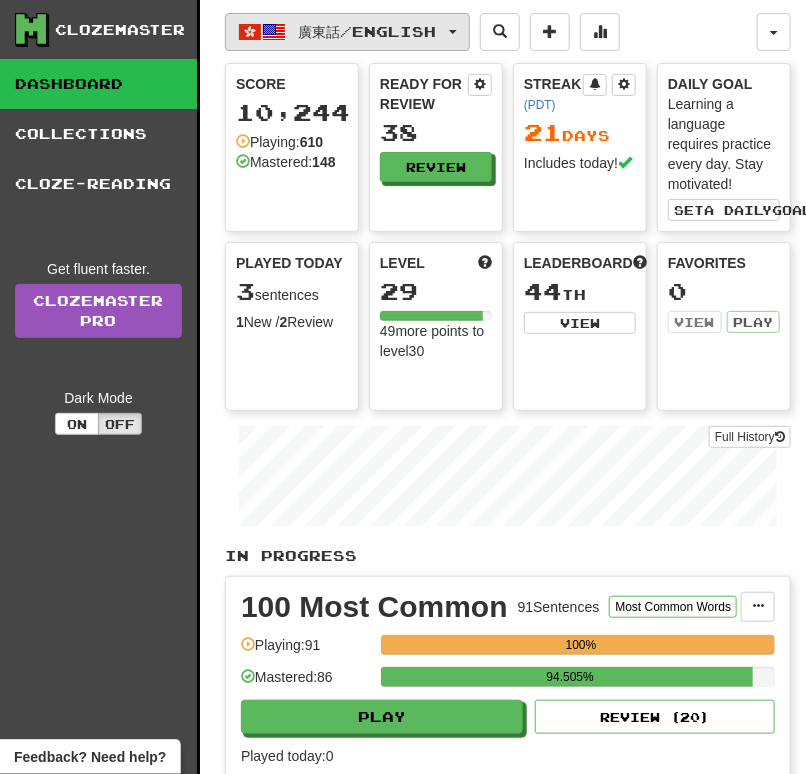click on "廣東話  /  English" at bounding box center (368, 31) 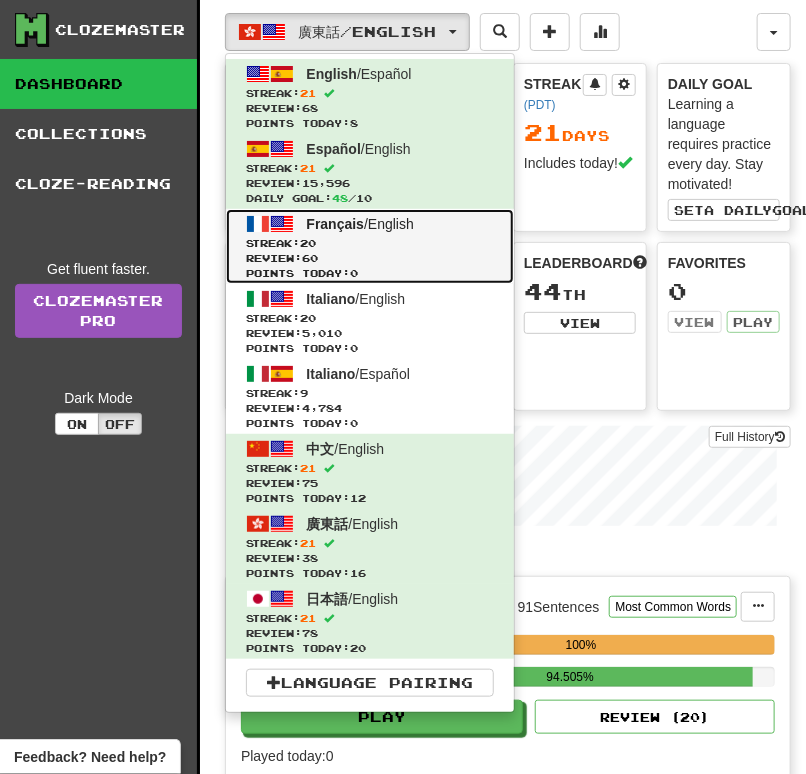 click on "Streak:  20" at bounding box center (370, 243) 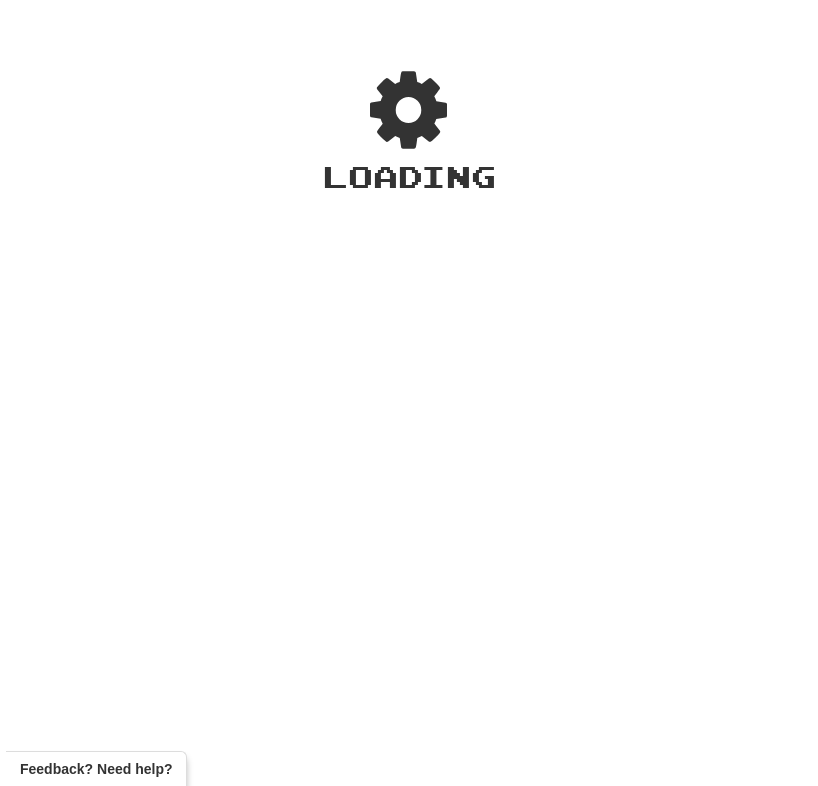 scroll, scrollTop: 0, scrollLeft: 0, axis: both 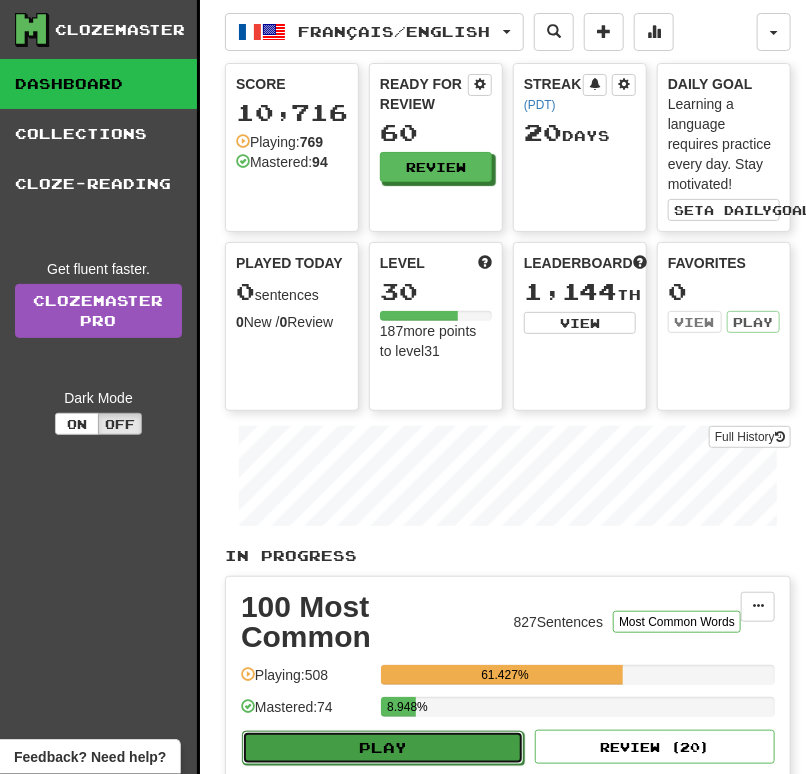 click on "Play" 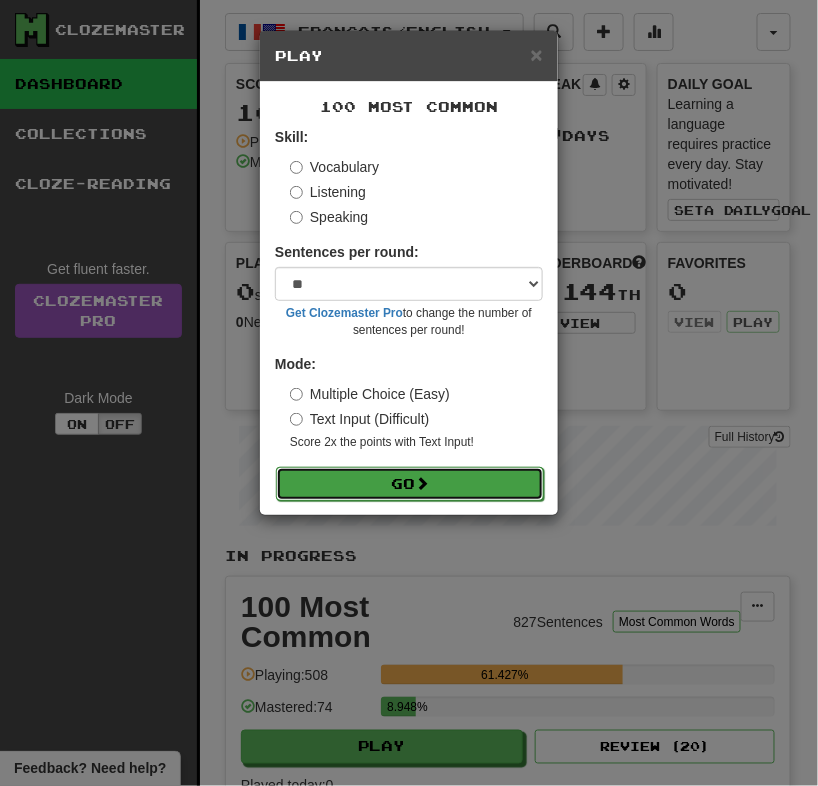 click on "Go" at bounding box center (410, 484) 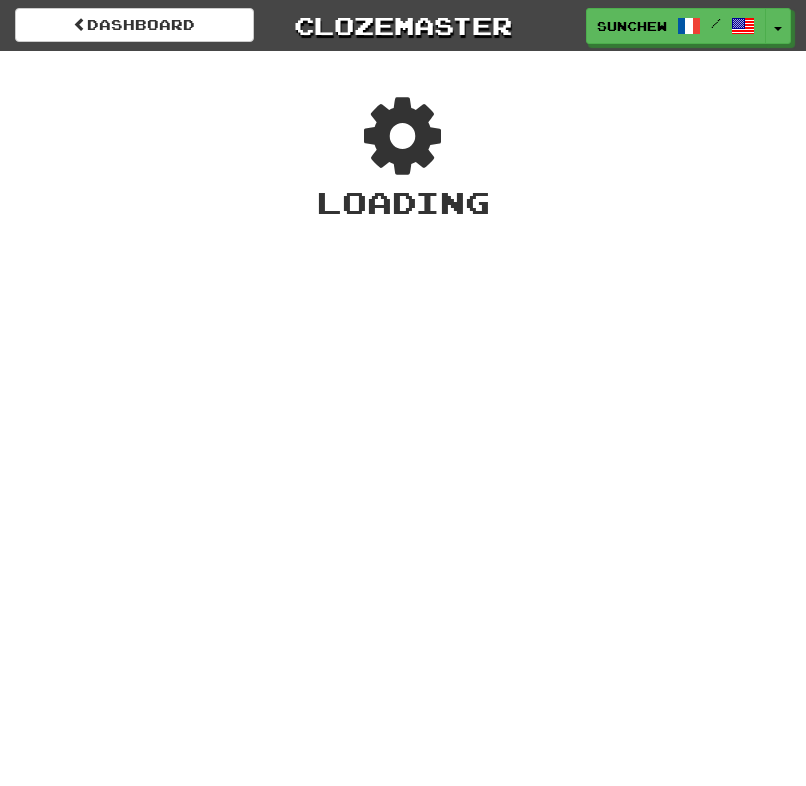 scroll, scrollTop: 0, scrollLeft: 0, axis: both 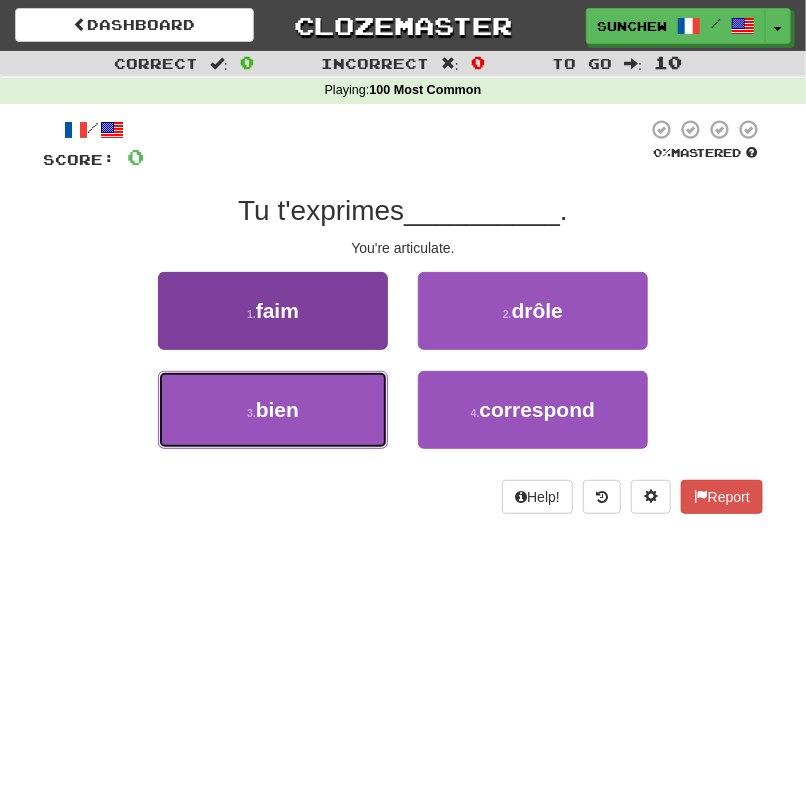 drag, startPoint x: 318, startPoint y: 397, endPoint x: 327, endPoint y: 388, distance: 12.727922 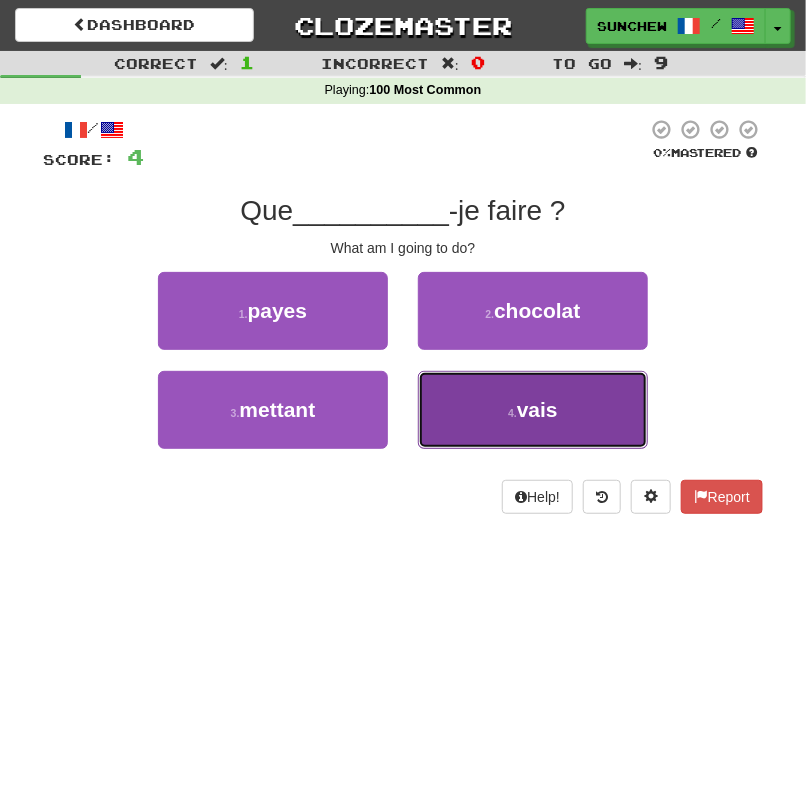 click on "4 .  vais" at bounding box center (533, 410) 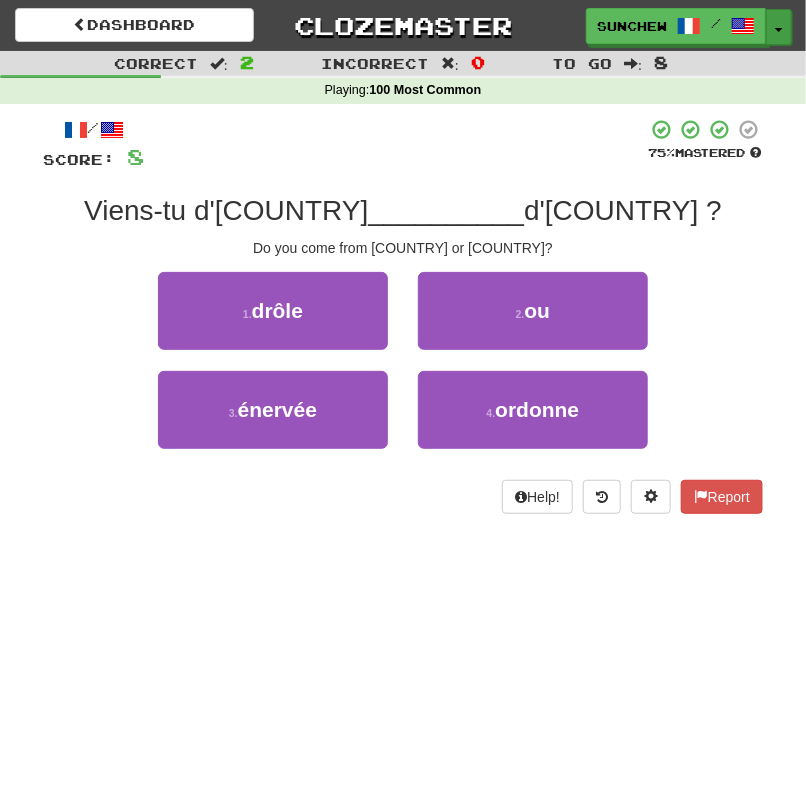 click on "Toggle Dropdown" at bounding box center [779, 27] 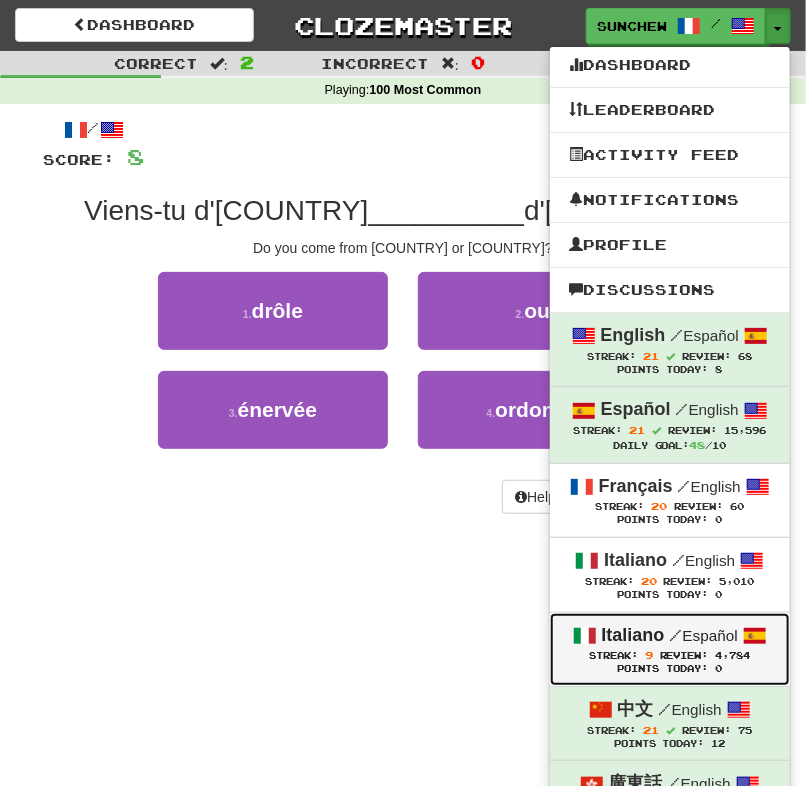 click on "/
Español" at bounding box center (704, 635) 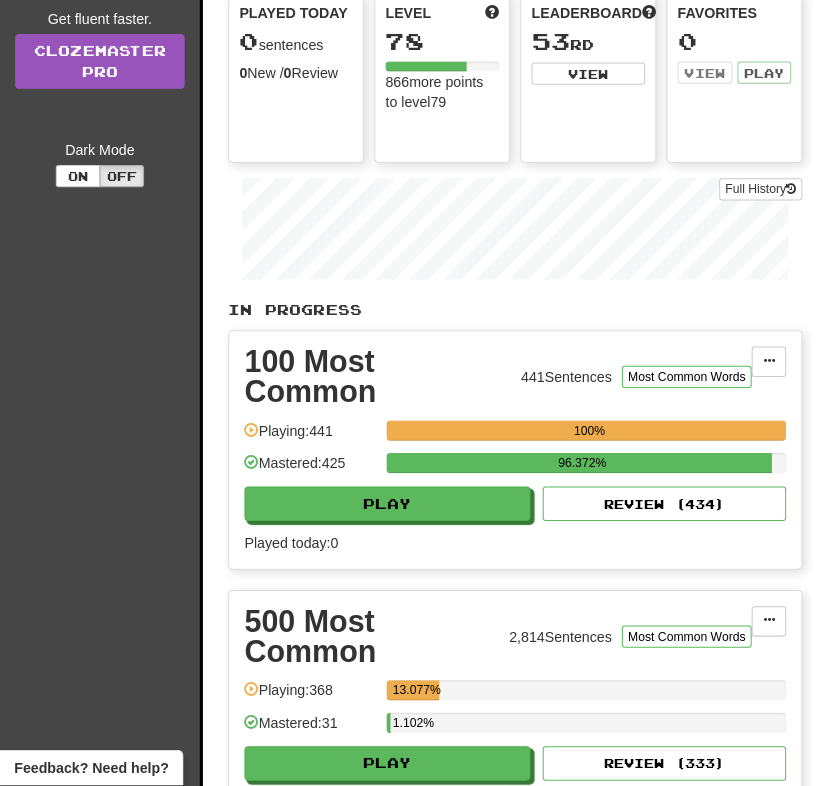 scroll, scrollTop: 320, scrollLeft: 0, axis: vertical 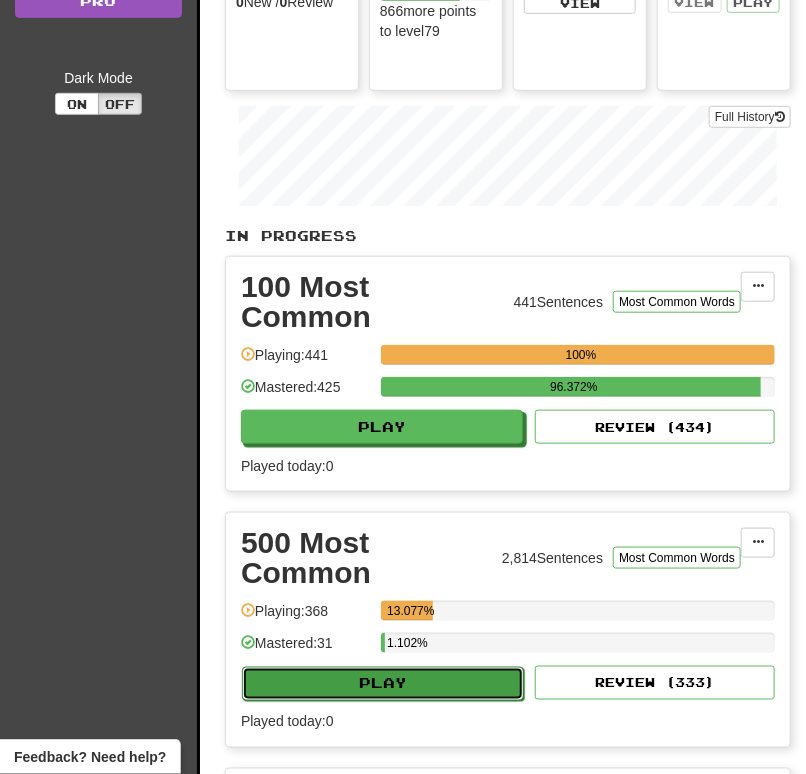 click on "Play" at bounding box center (383, 684) 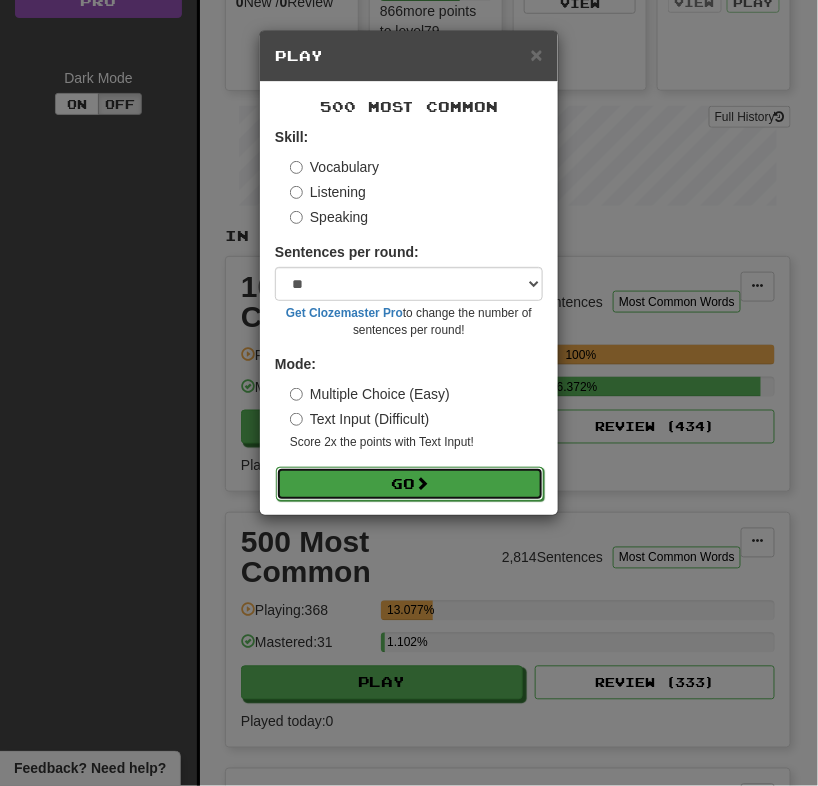 click on "Go" at bounding box center (410, 484) 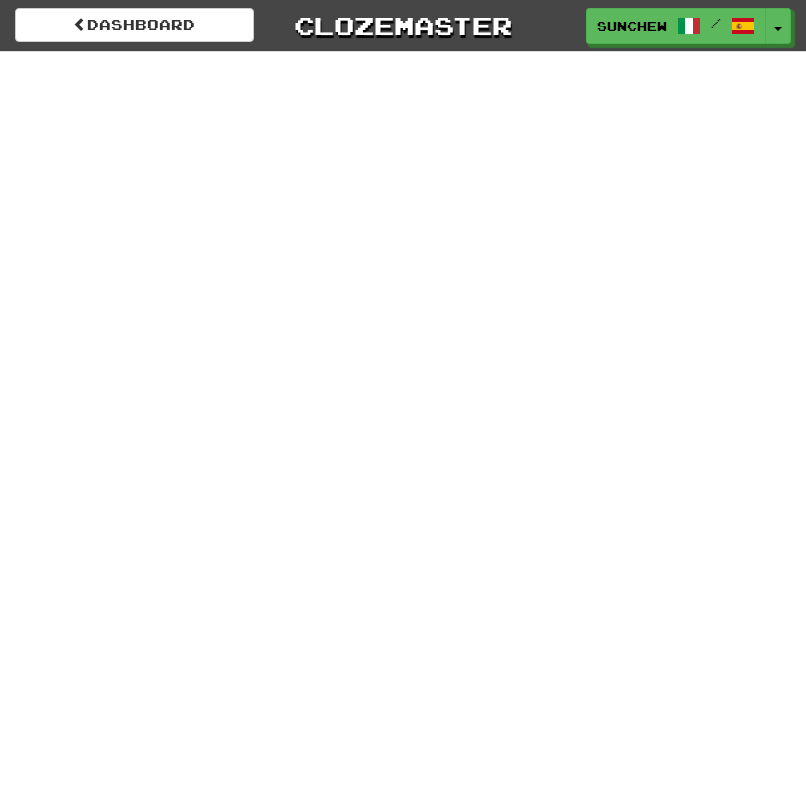 scroll, scrollTop: 0, scrollLeft: 0, axis: both 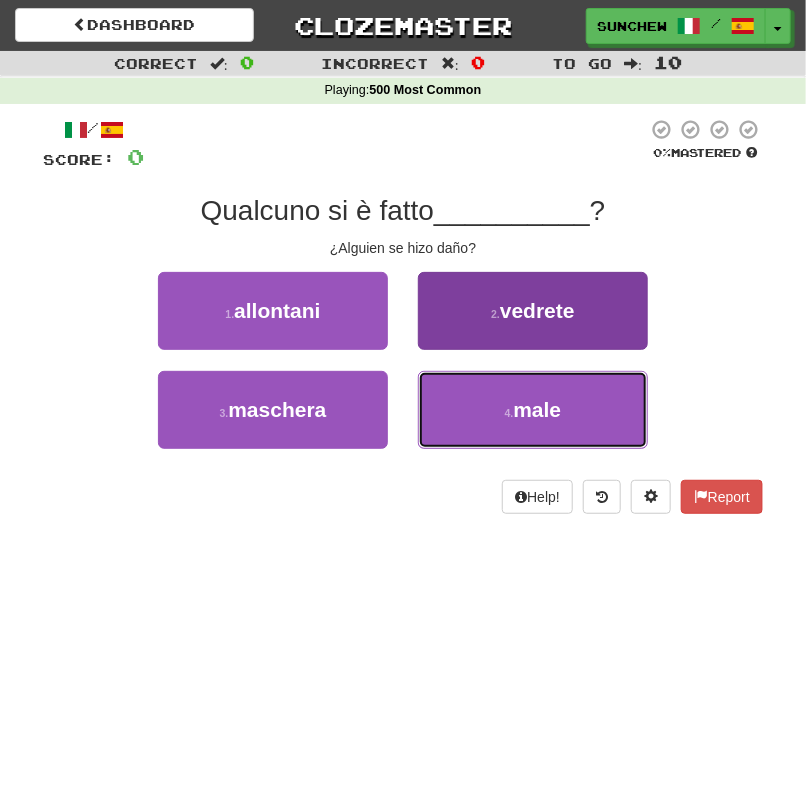 drag, startPoint x: 423, startPoint y: 408, endPoint x: 430, endPoint y: 398, distance: 12.206555 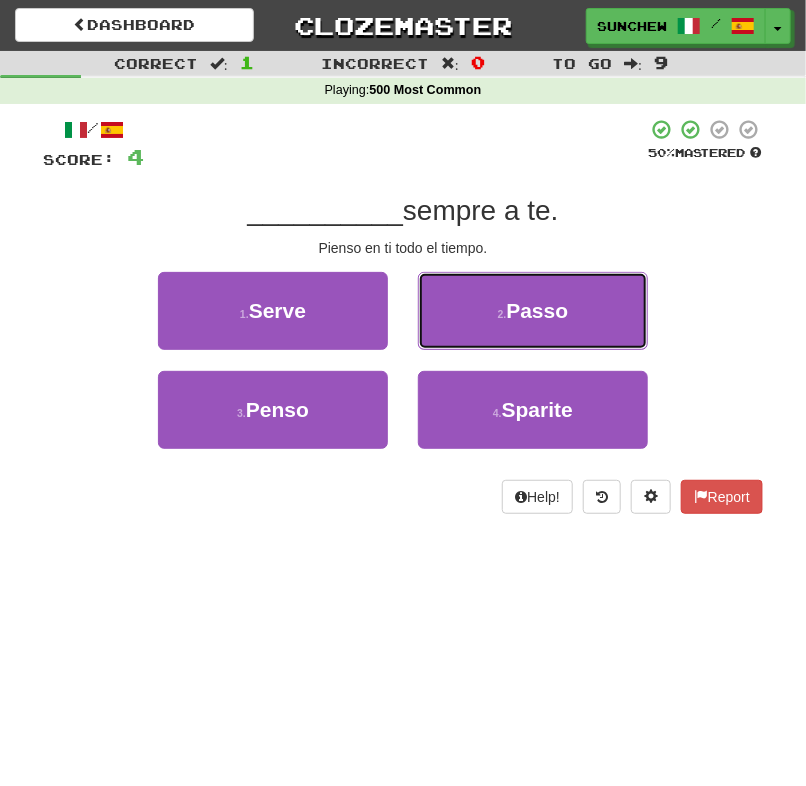 click on "2 .  Passo" at bounding box center [533, 311] 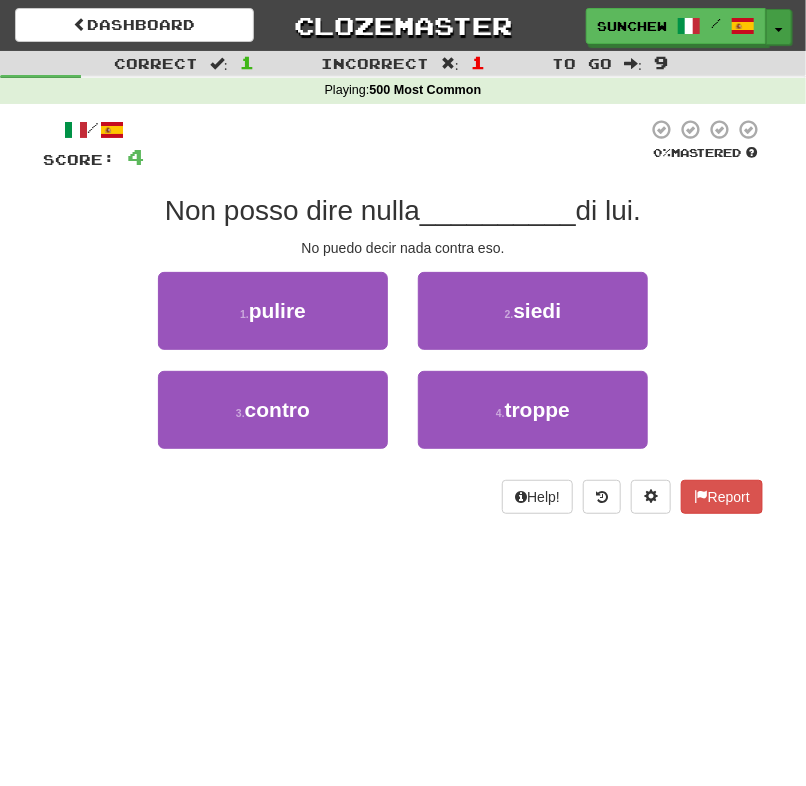 click at bounding box center (779, 30) 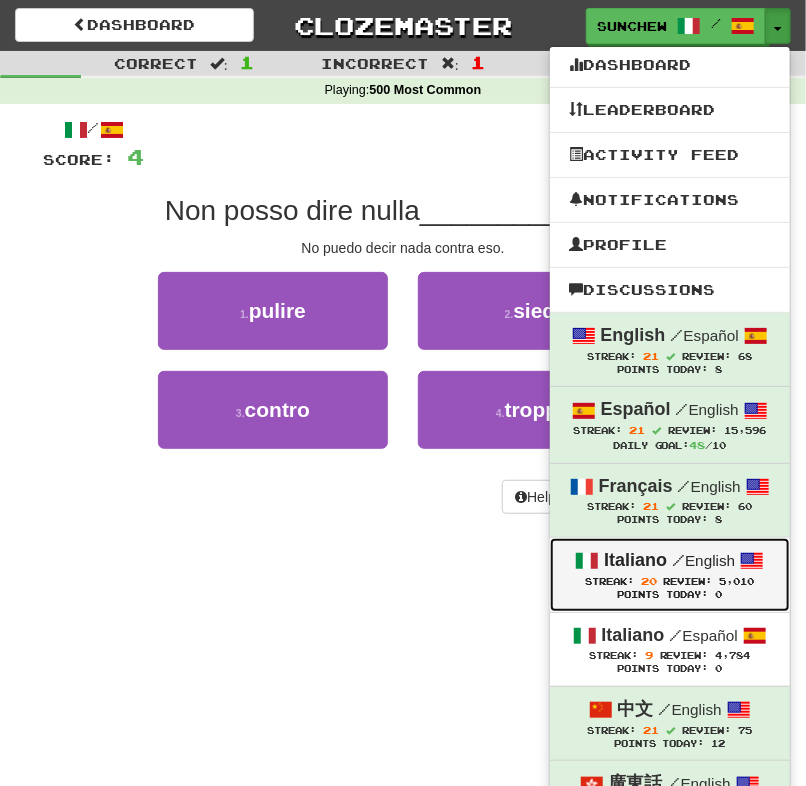 click on "Italiano
/
English" at bounding box center [670, 561] 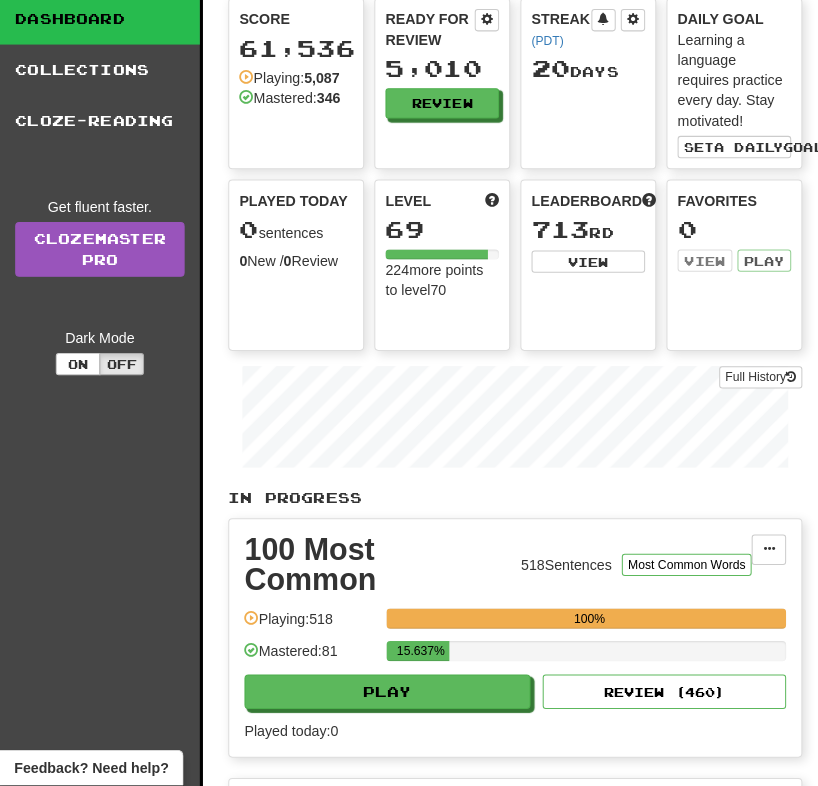 scroll, scrollTop: 160, scrollLeft: 0, axis: vertical 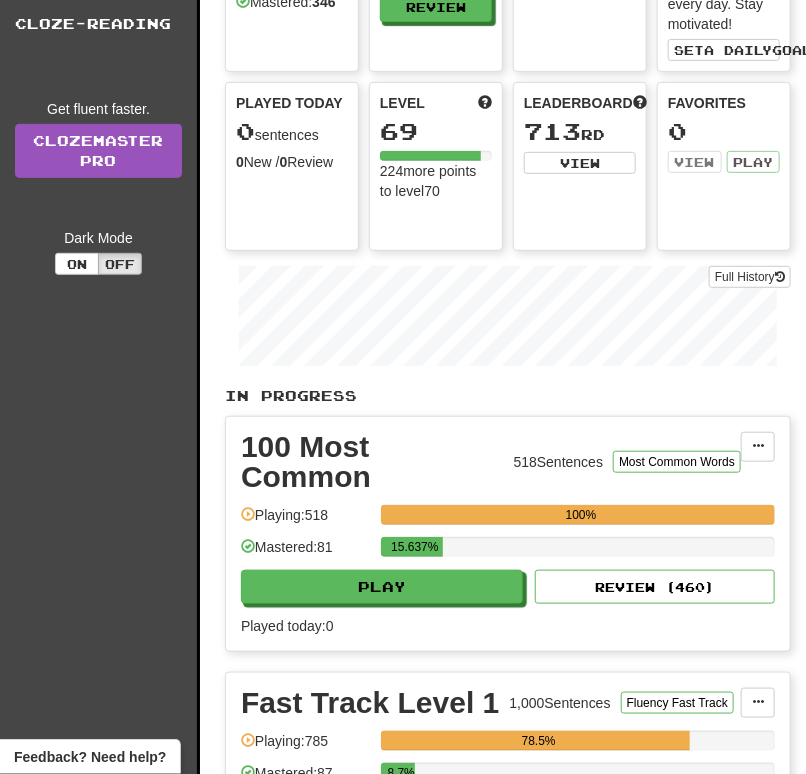 click on "100 Most Common 518 Sentences Most Common Words Manage Sentences Unpin from Dashboard Playing: 518 100% Mastered: 81 15.637% Play Review ( 460 ) Played today: 0" at bounding box center [508, 534] 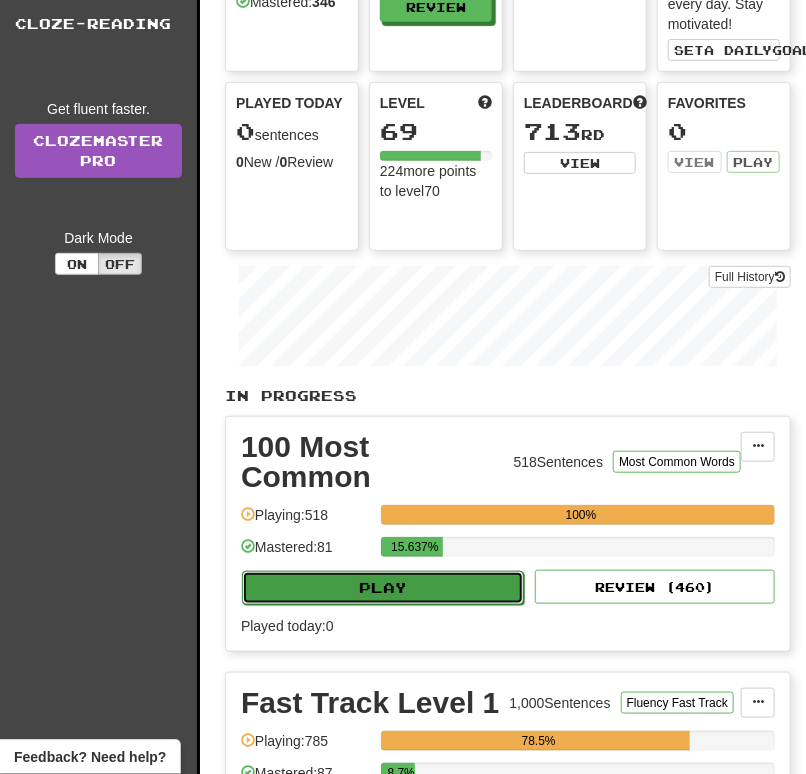 click on "Play" at bounding box center [383, 588] 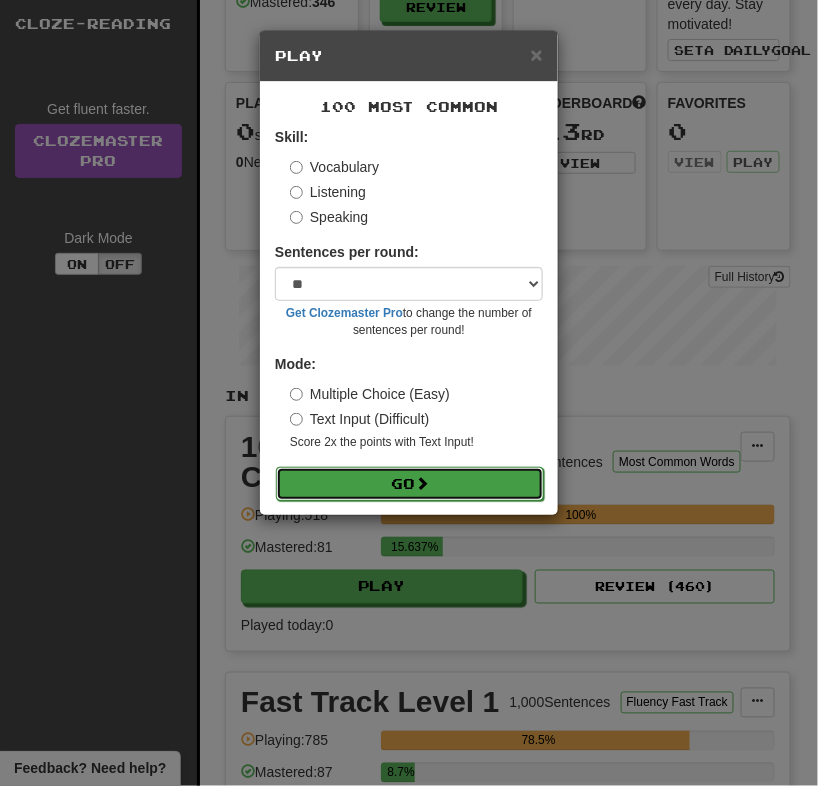 click on "Go" at bounding box center (410, 484) 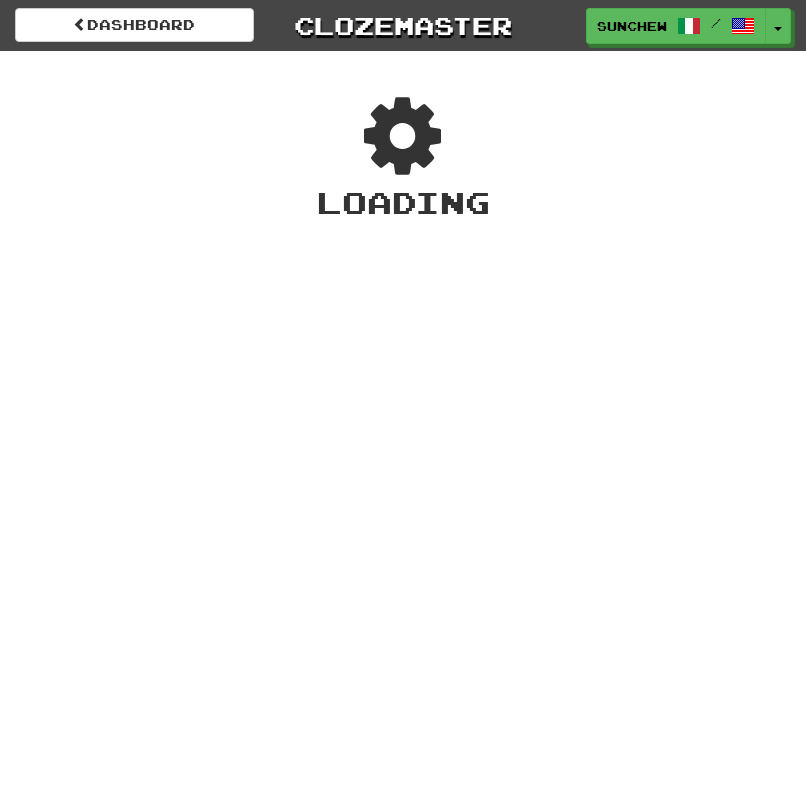 scroll, scrollTop: 0, scrollLeft: 0, axis: both 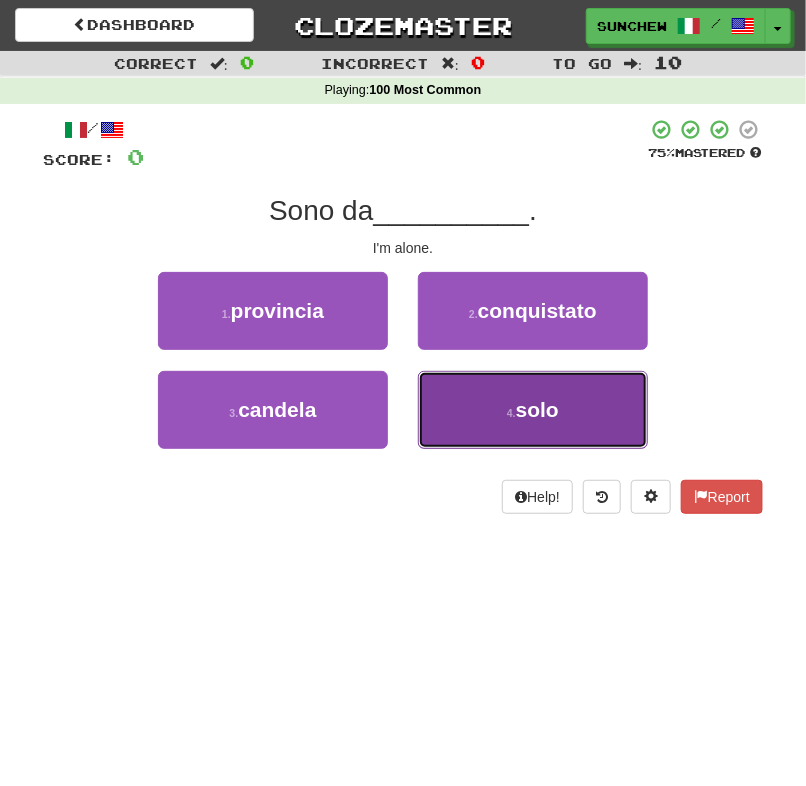 click on "4 .  solo" at bounding box center (533, 410) 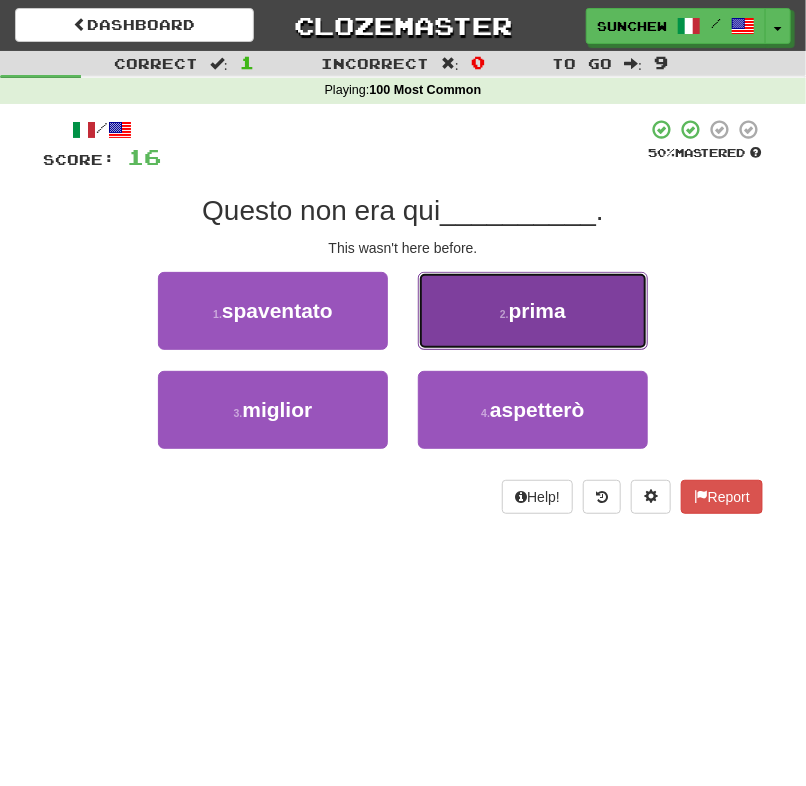 click on "2 .  prima" at bounding box center [533, 311] 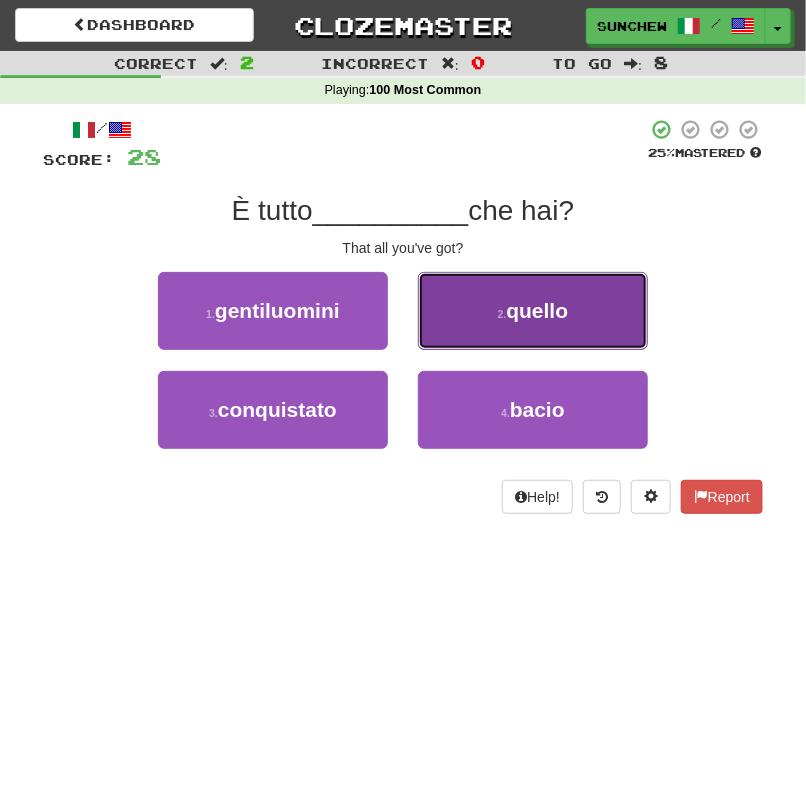 click on "2 .  quello" at bounding box center [533, 311] 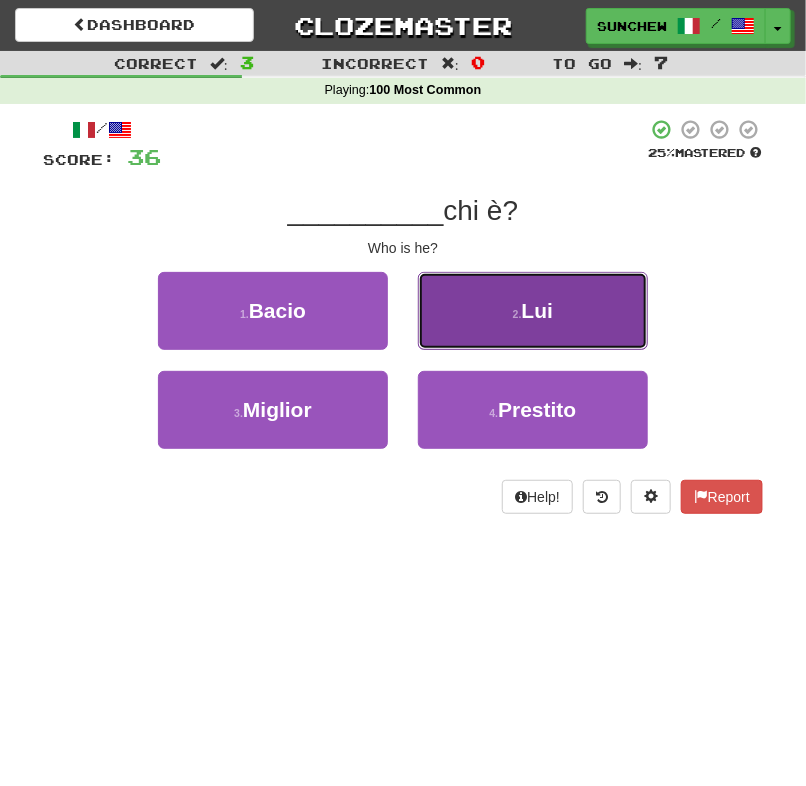 click on "2 .  Lui" at bounding box center (533, 311) 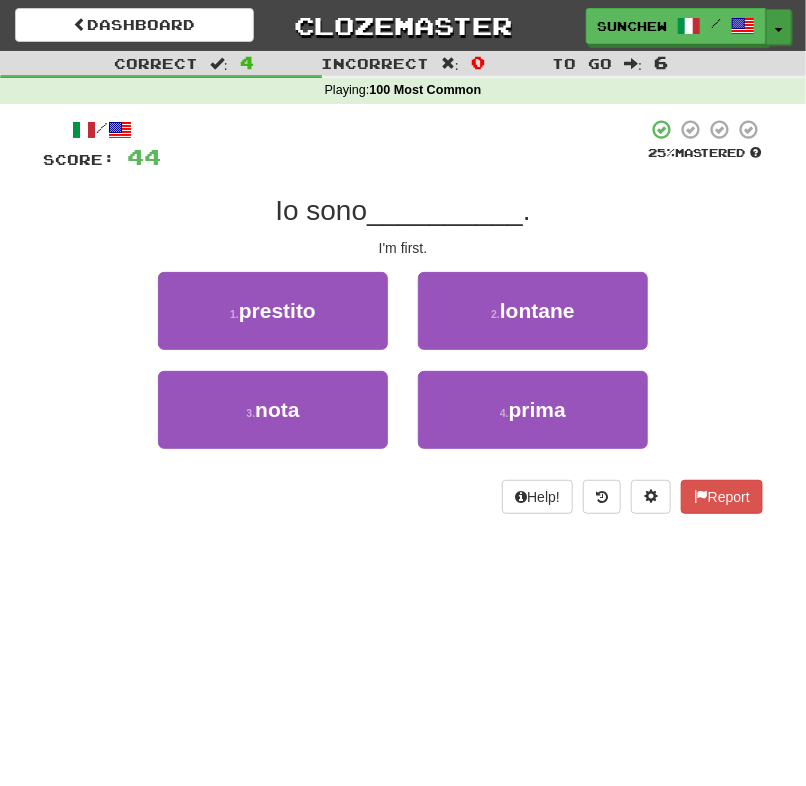 click on "Toggle Dropdown" at bounding box center [779, 27] 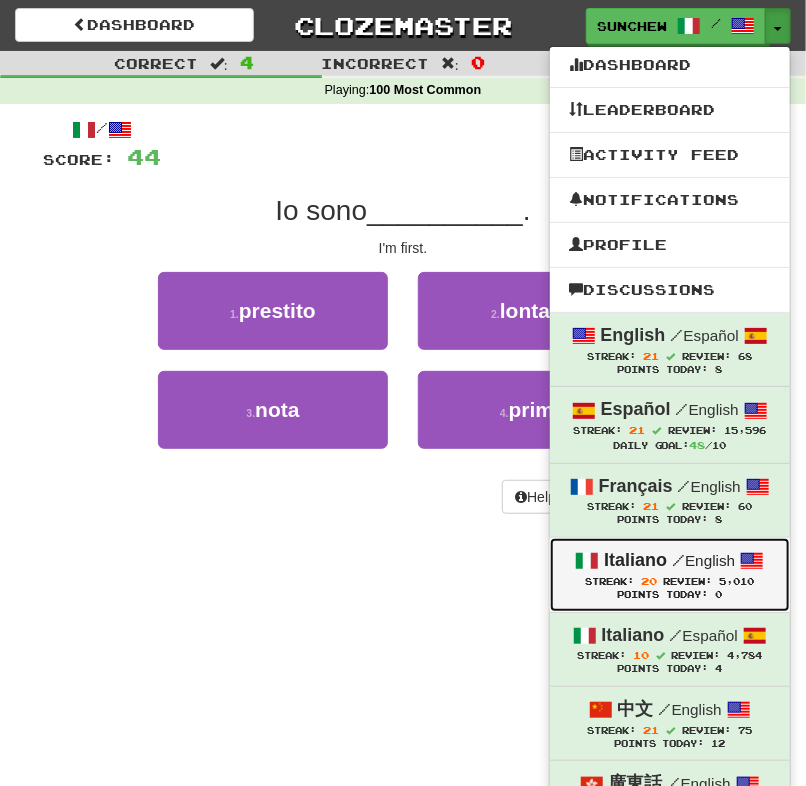 click on "Streak:
20
Review:
5,010" at bounding box center [670, 581] 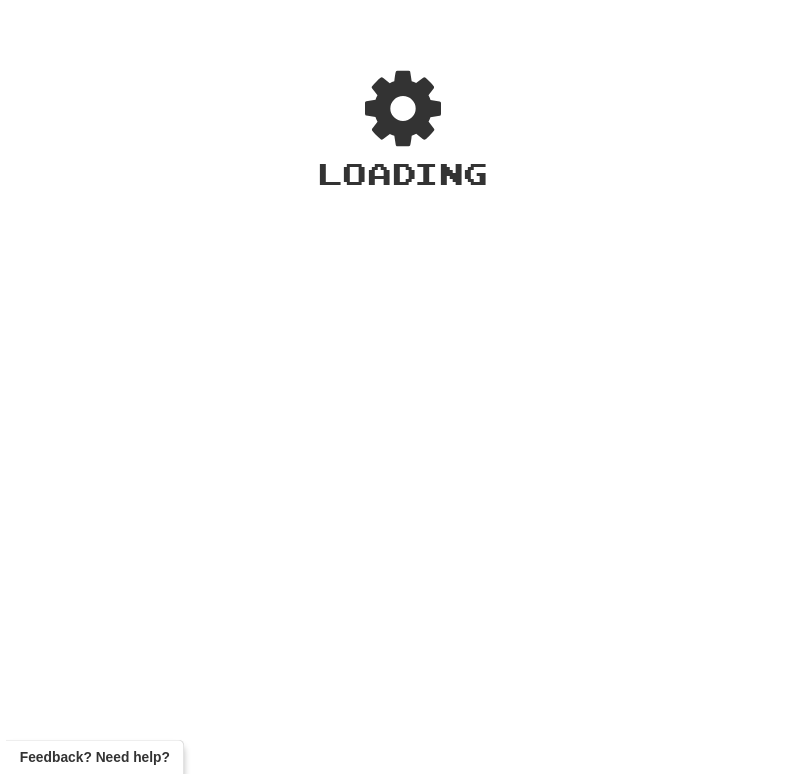 scroll, scrollTop: 0, scrollLeft: 0, axis: both 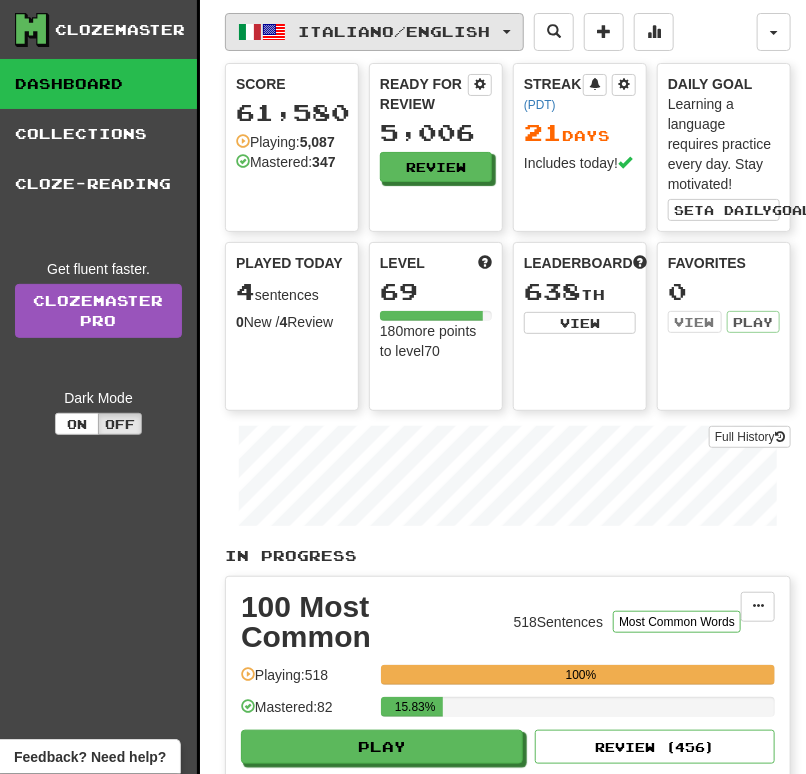click at bounding box center [274, 32] 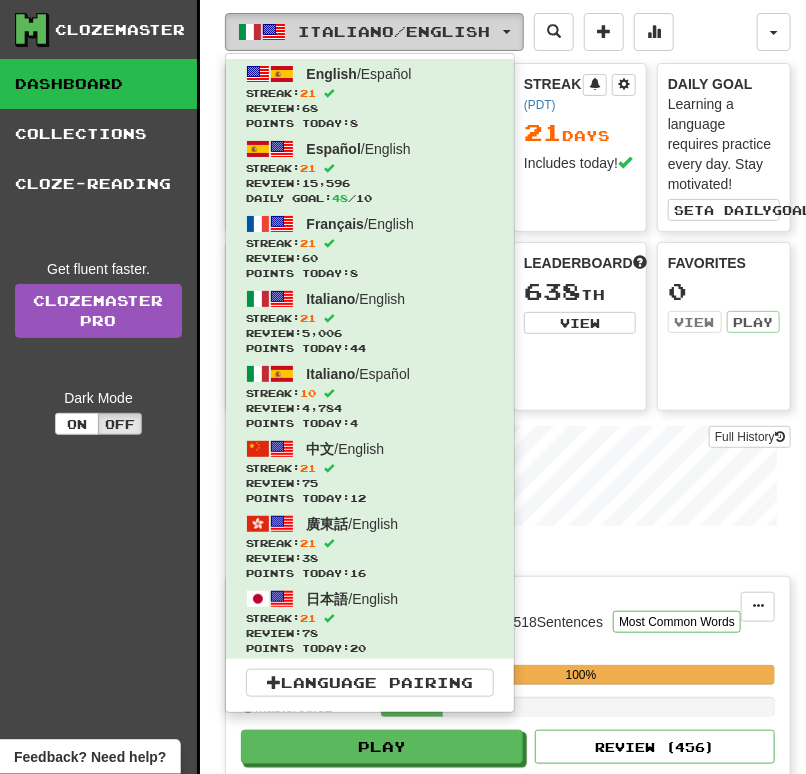 click on "Italiano  /  English" at bounding box center [374, 32] 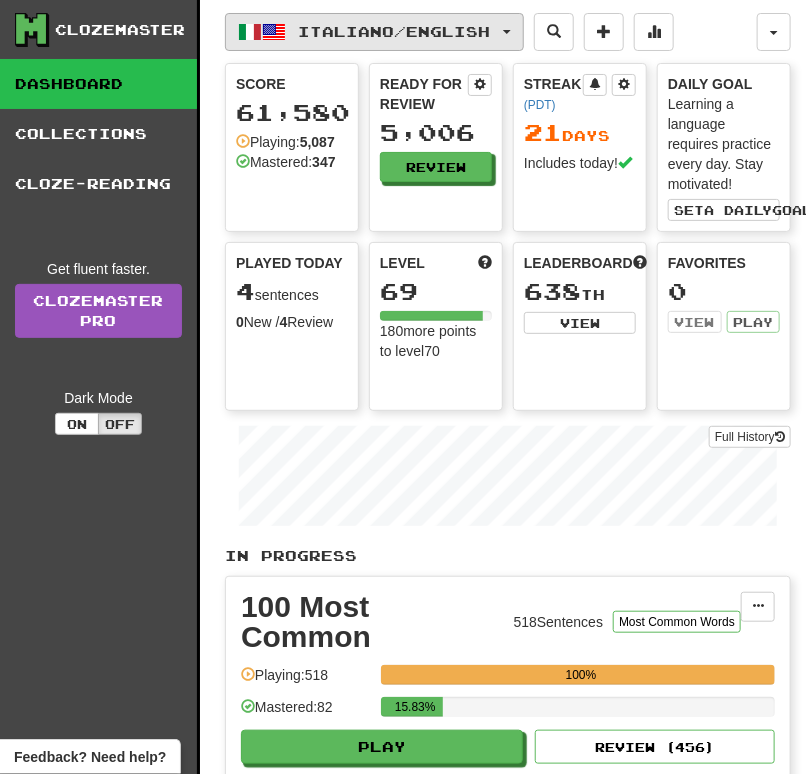 click on "Italiano  /  English" at bounding box center (395, 31) 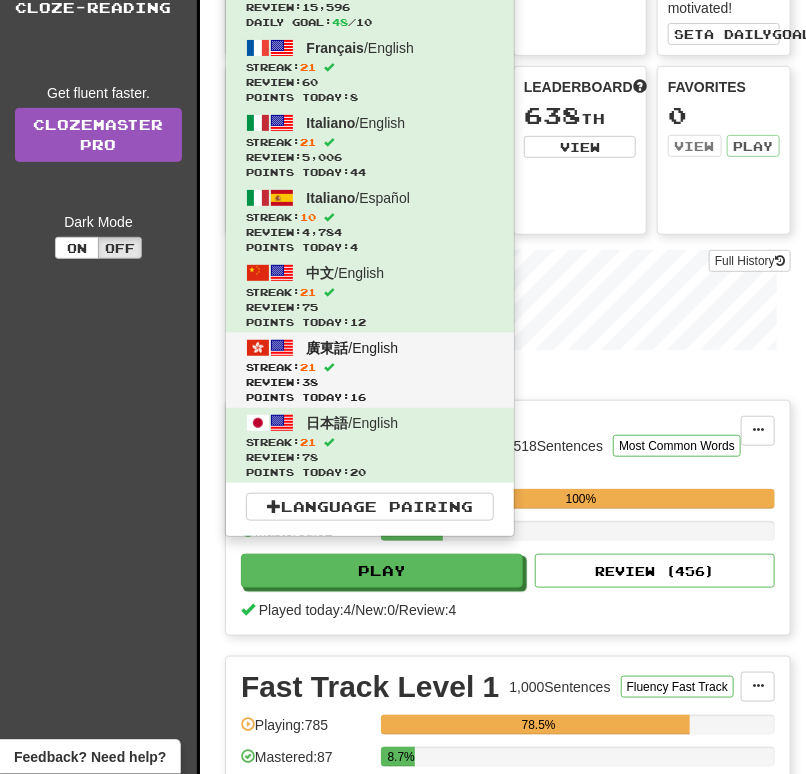 scroll, scrollTop: 0, scrollLeft: 0, axis: both 